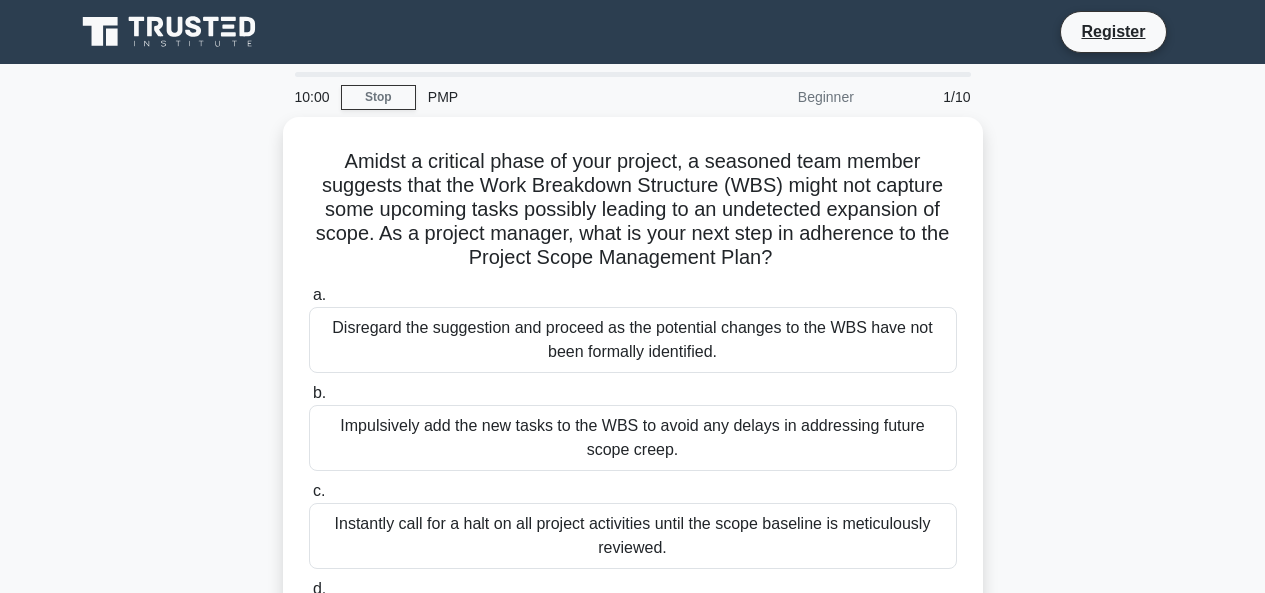 scroll, scrollTop: 0, scrollLeft: 0, axis: both 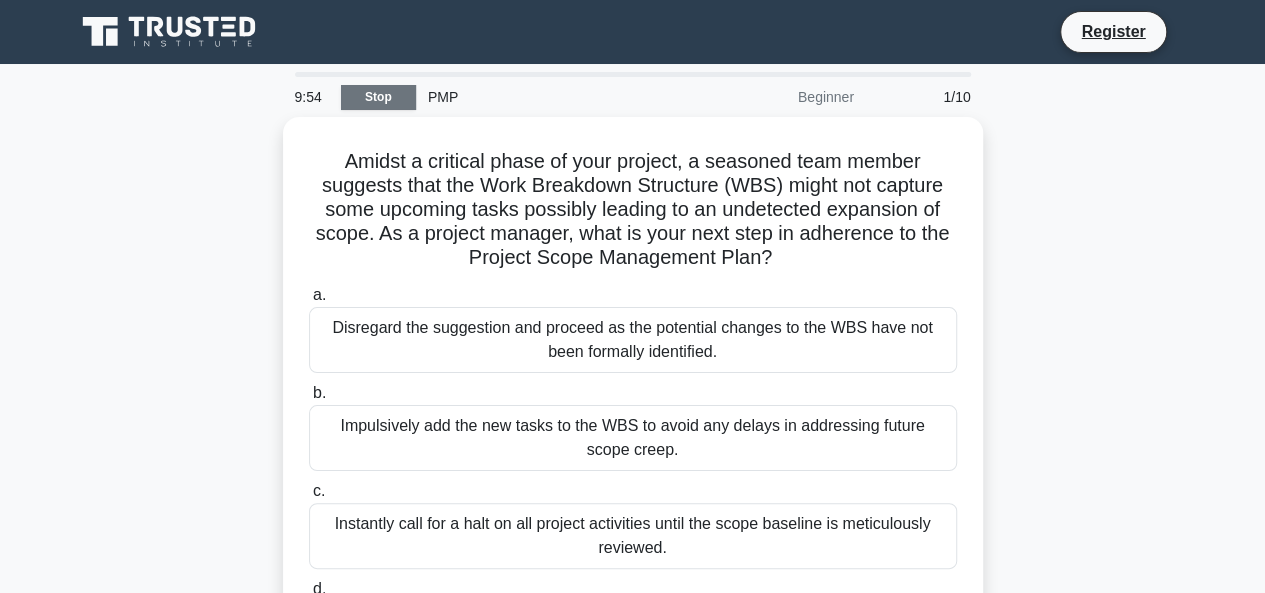 click on "Stop" at bounding box center (378, 97) 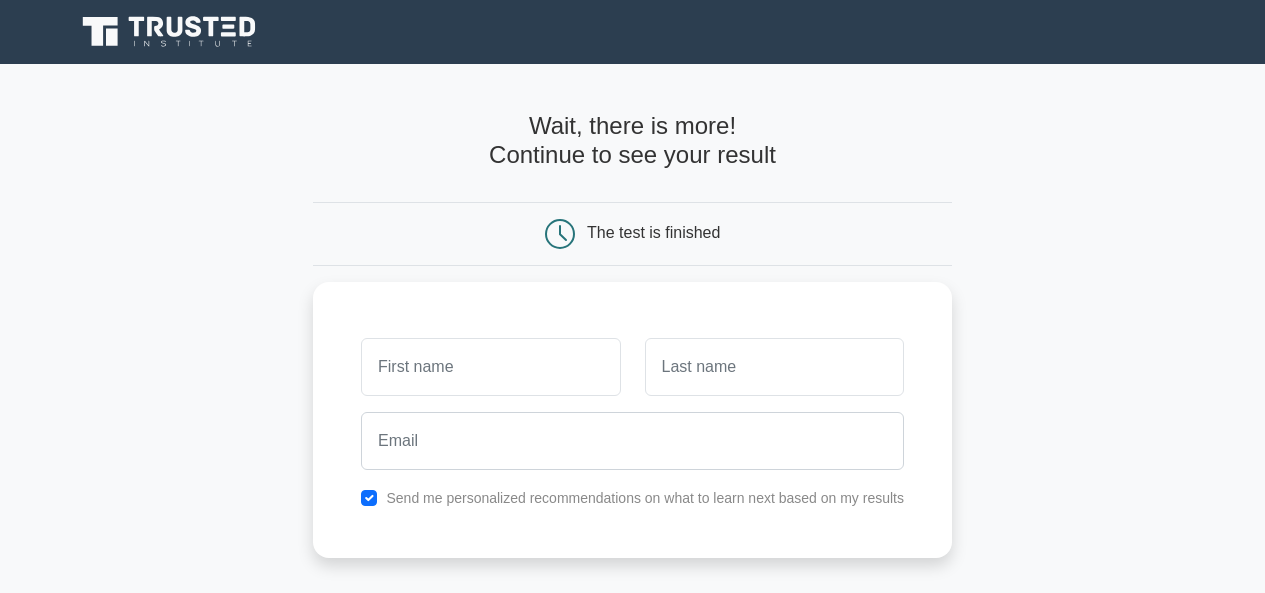 scroll, scrollTop: 0, scrollLeft: 0, axis: both 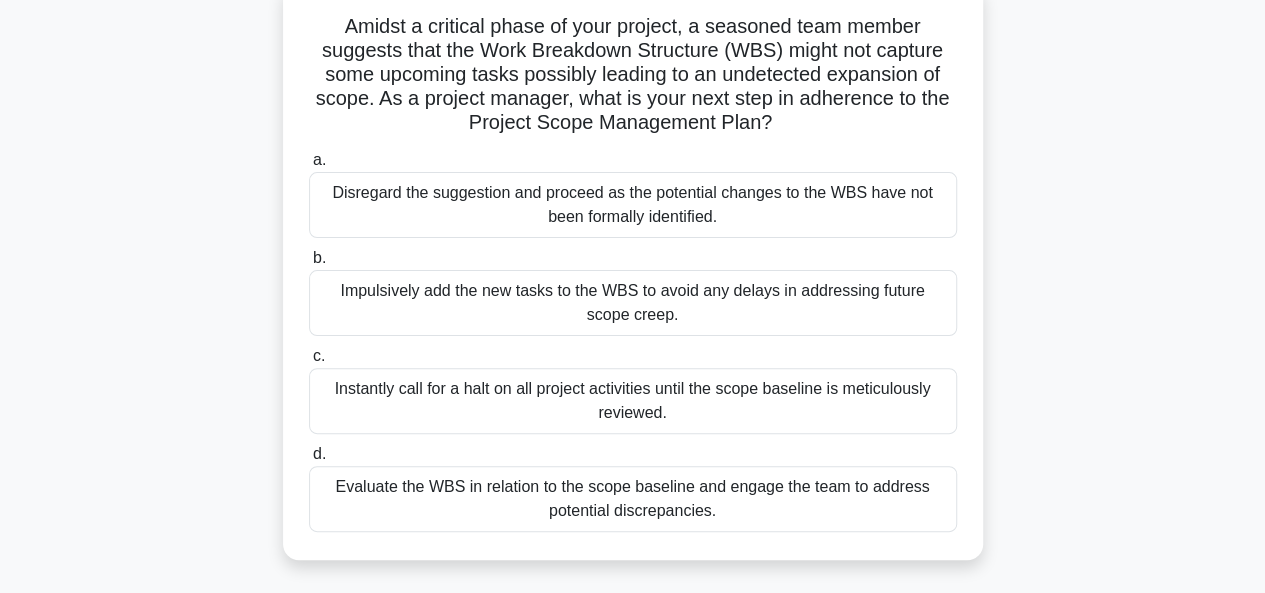 click on "Instantly call for a halt on all project activities until the scope baseline is meticulously reviewed." at bounding box center [633, 401] 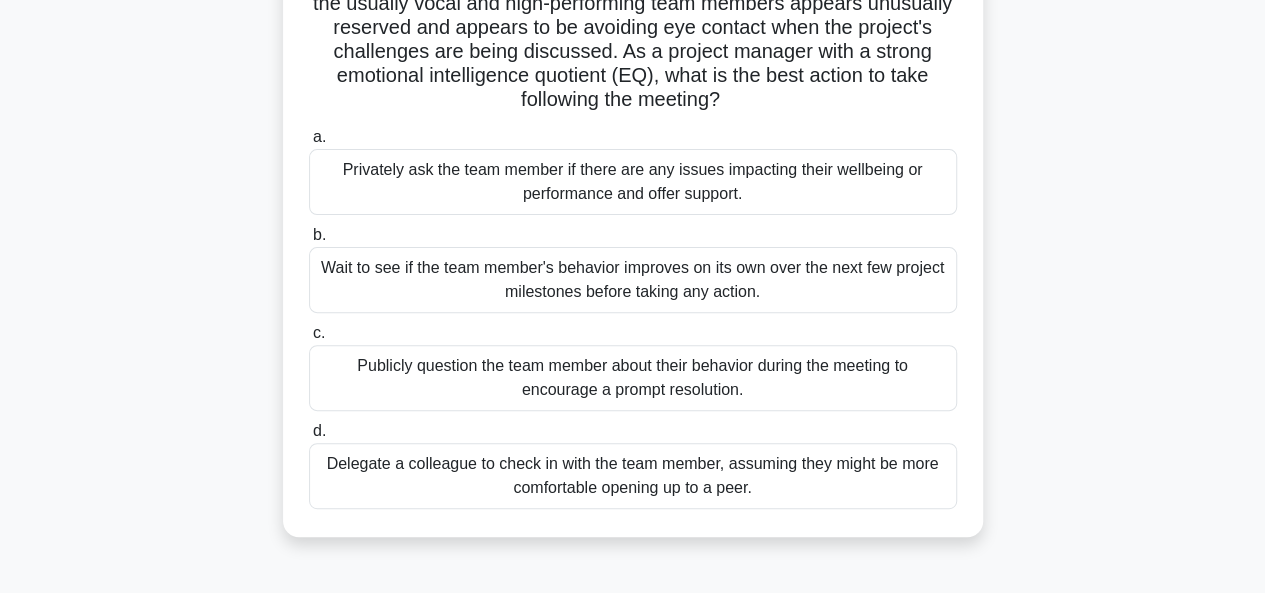 scroll, scrollTop: 193, scrollLeft: 0, axis: vertical 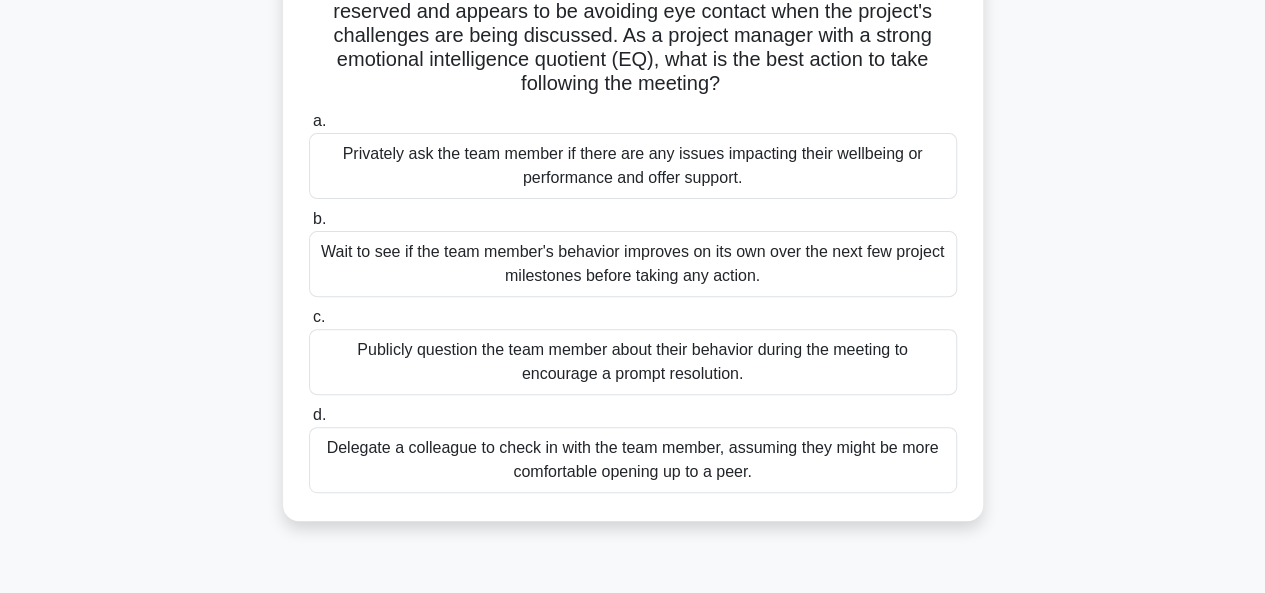 click on "Publicly question the team member about their behavior during the meeting to encourage a prompt resolution." at bounding box center [633, 362] 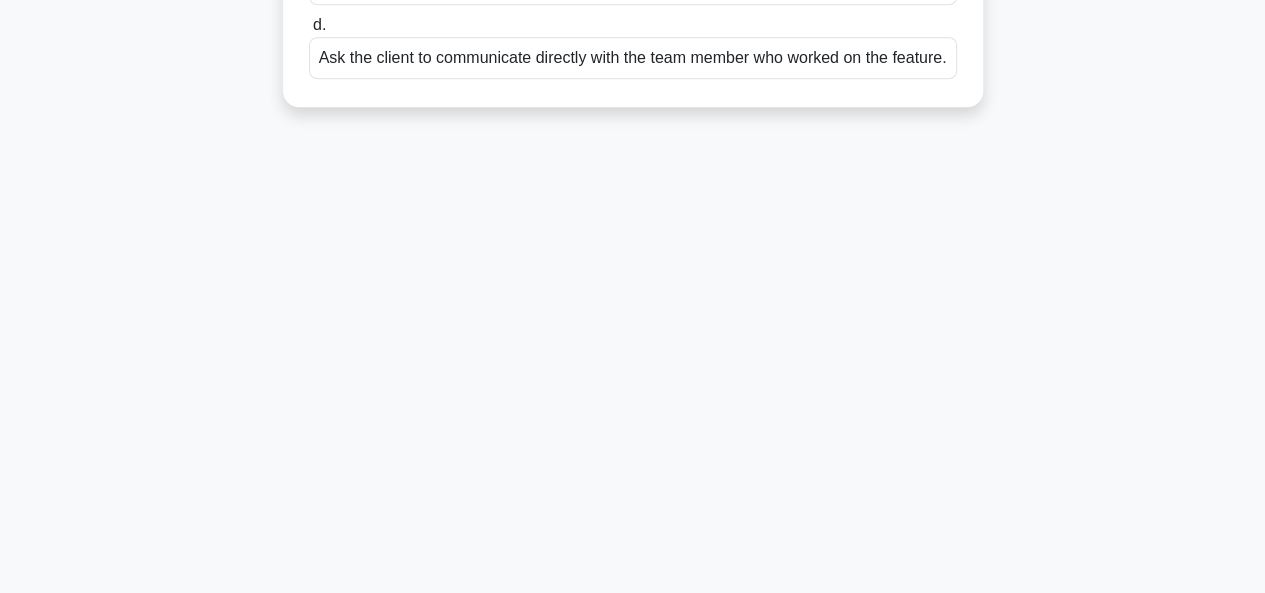 scroll, scrollTop: 0, scrollLeft: 0, axis: both 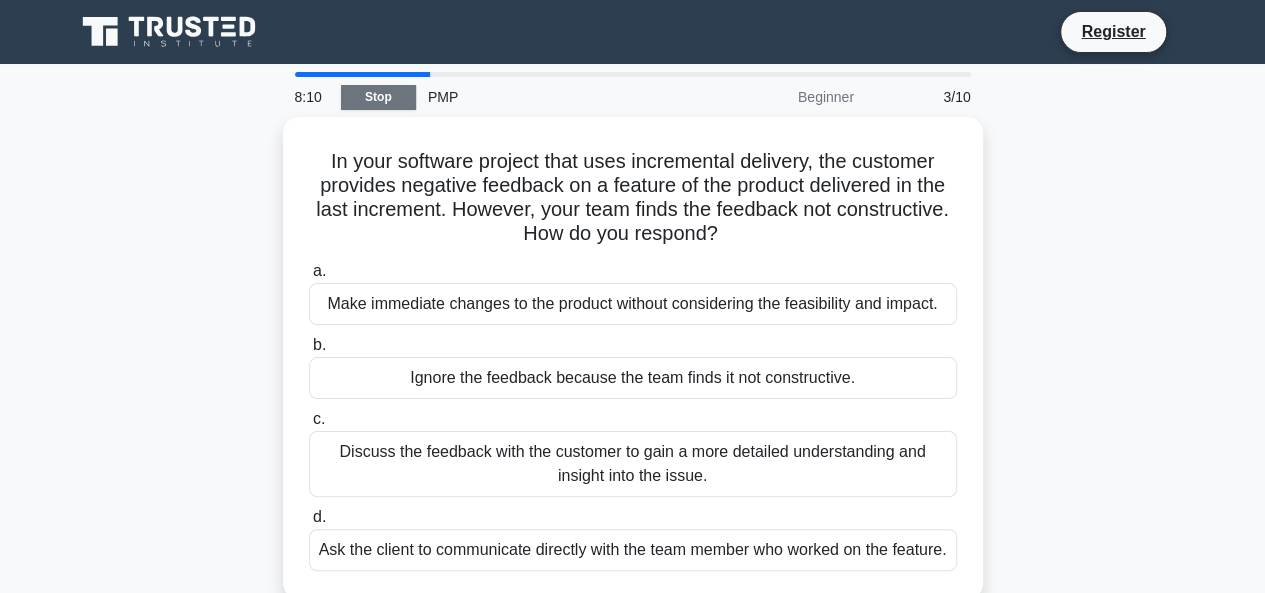 click on "Stop" at bounding box center [378, 97] 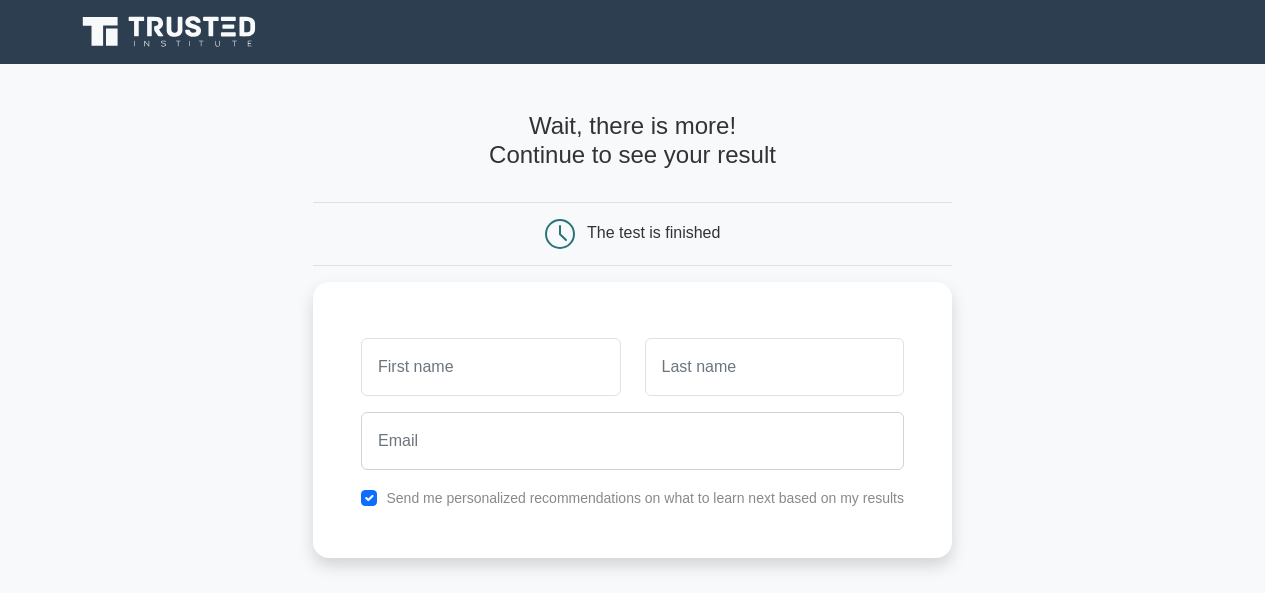 scroll, scrollTop: 0, scrollLeft: 0, axis: both 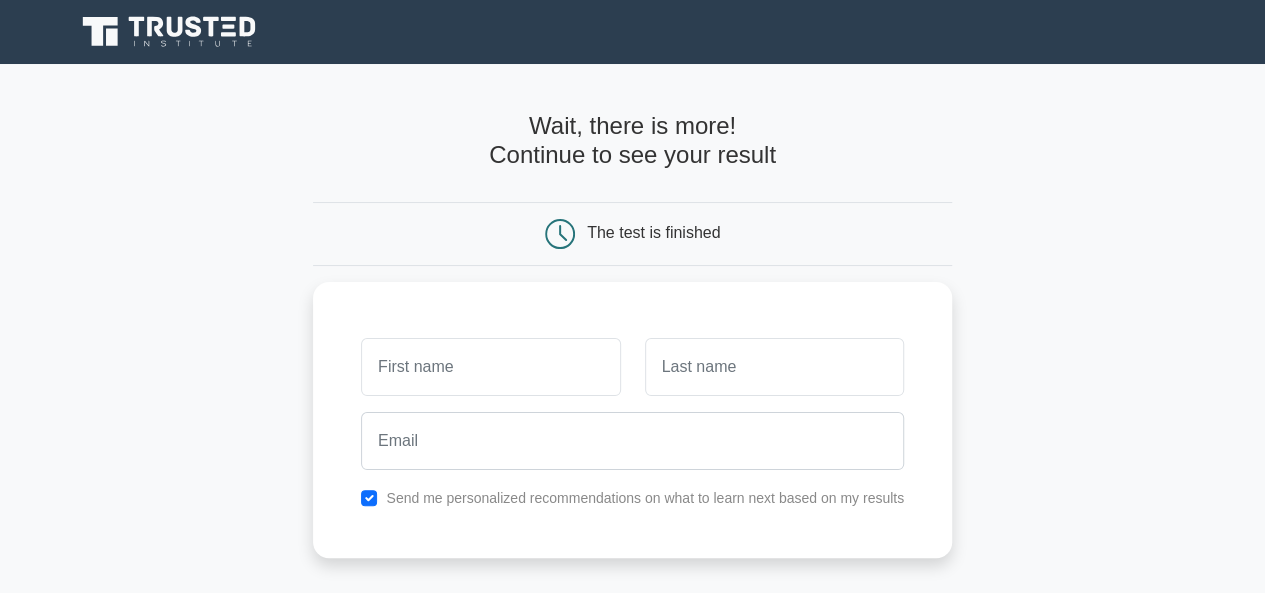 click 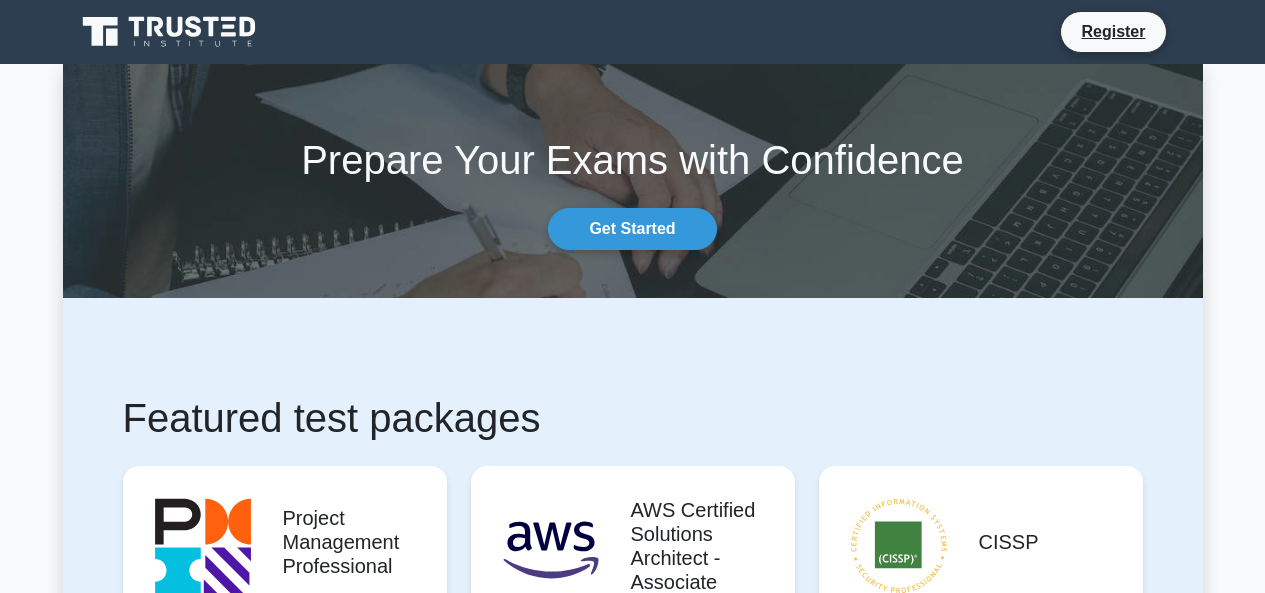 scroll, scrollTop: 0, scrollLeft: 0, axis: both 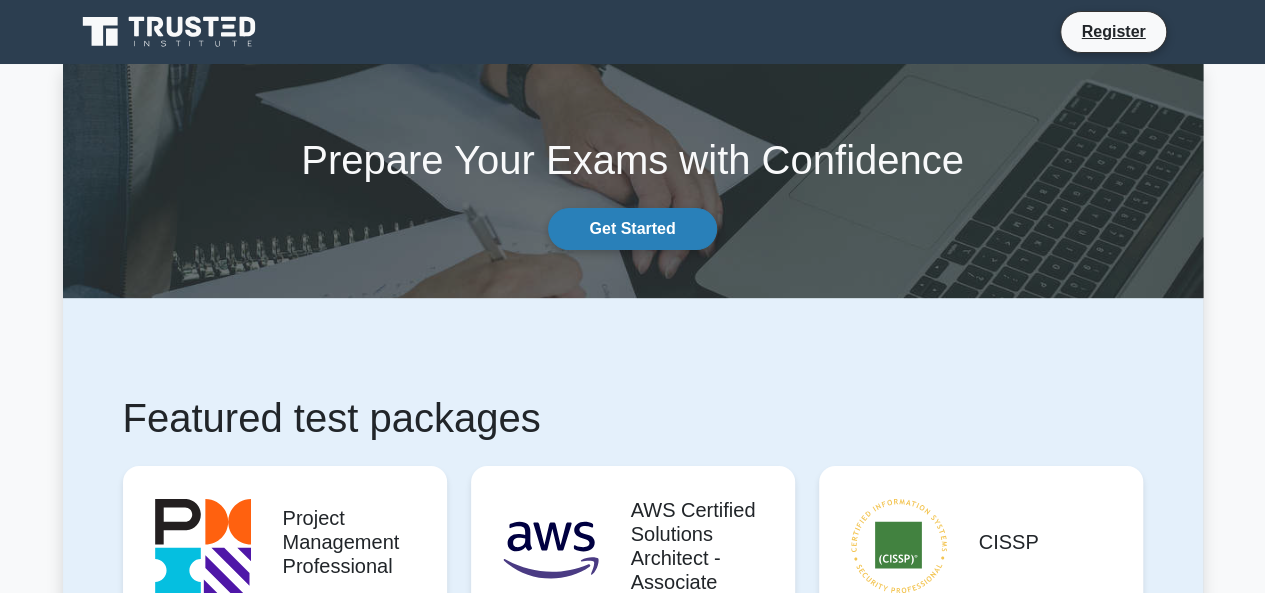 click on "Get Started" at bounding box center (632, 229) 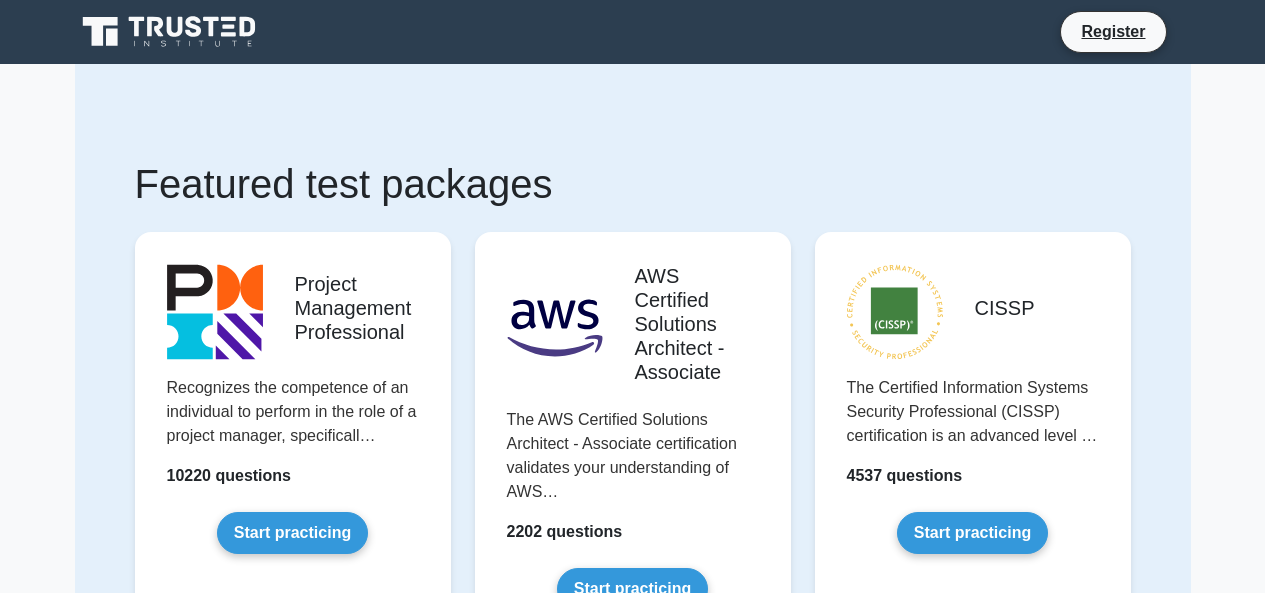 scroll, scrollTop: 0, scrollLeft: 0, axis: both 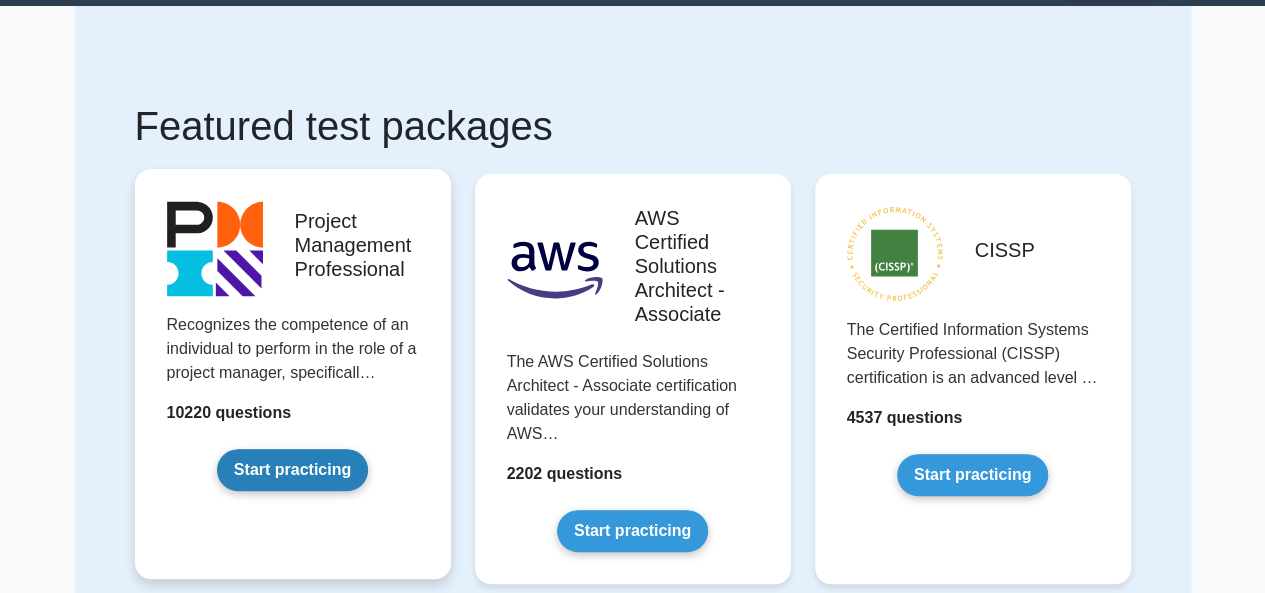 click on "Start practicing" at bounding box center [292, 470] 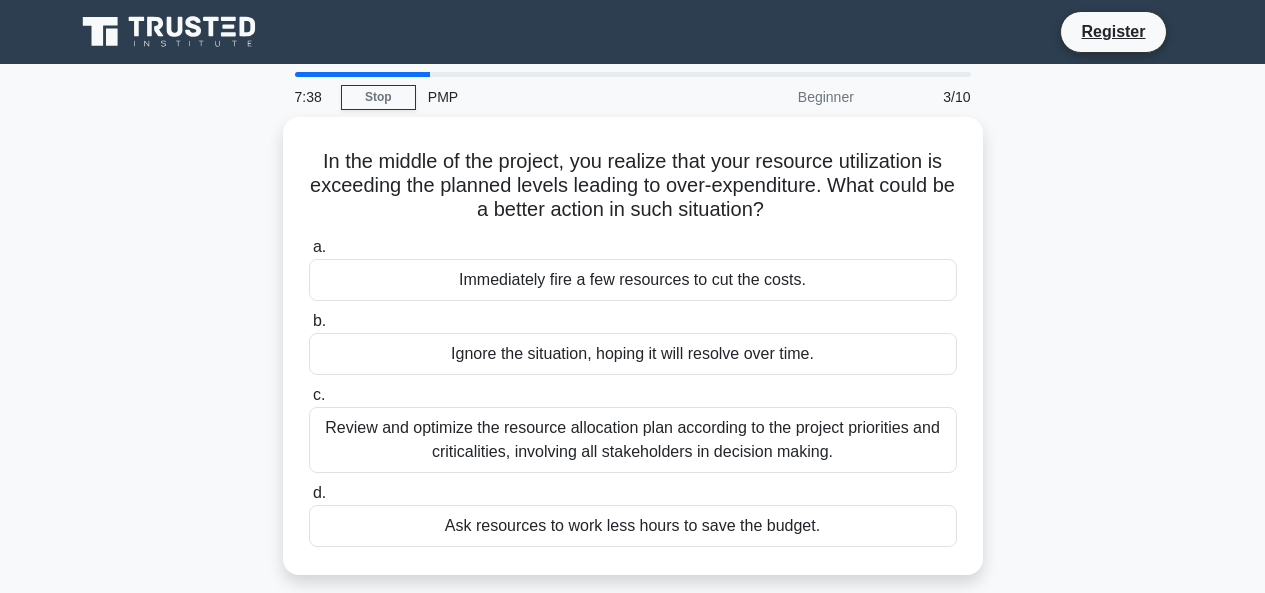 scroll, scrollTop: 0, scrollLeft: 0, axis: both 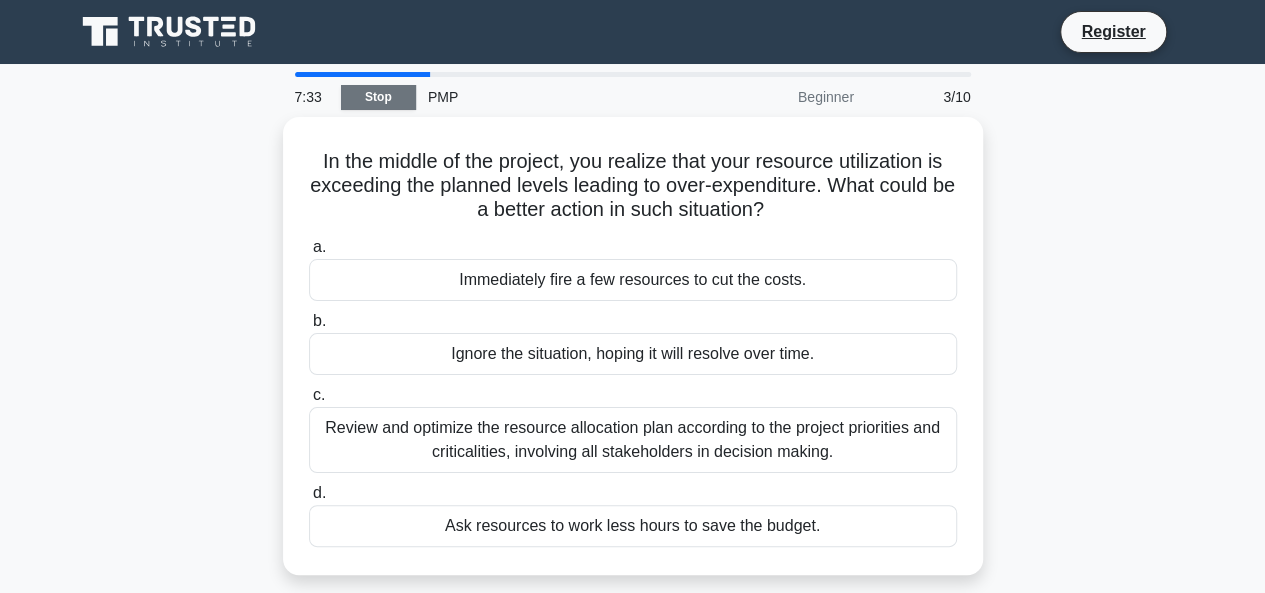 click on "Stop" at bounding box center [378, 97] 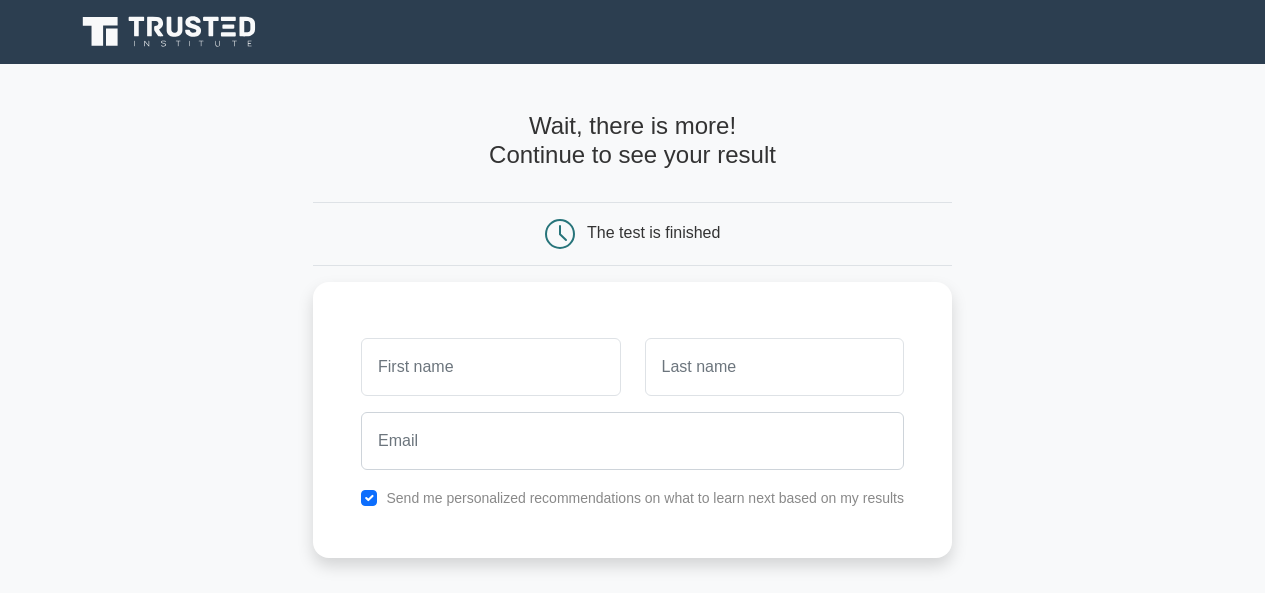 scroll, scrollTop: 0, scrollLeft: 0, axis: both 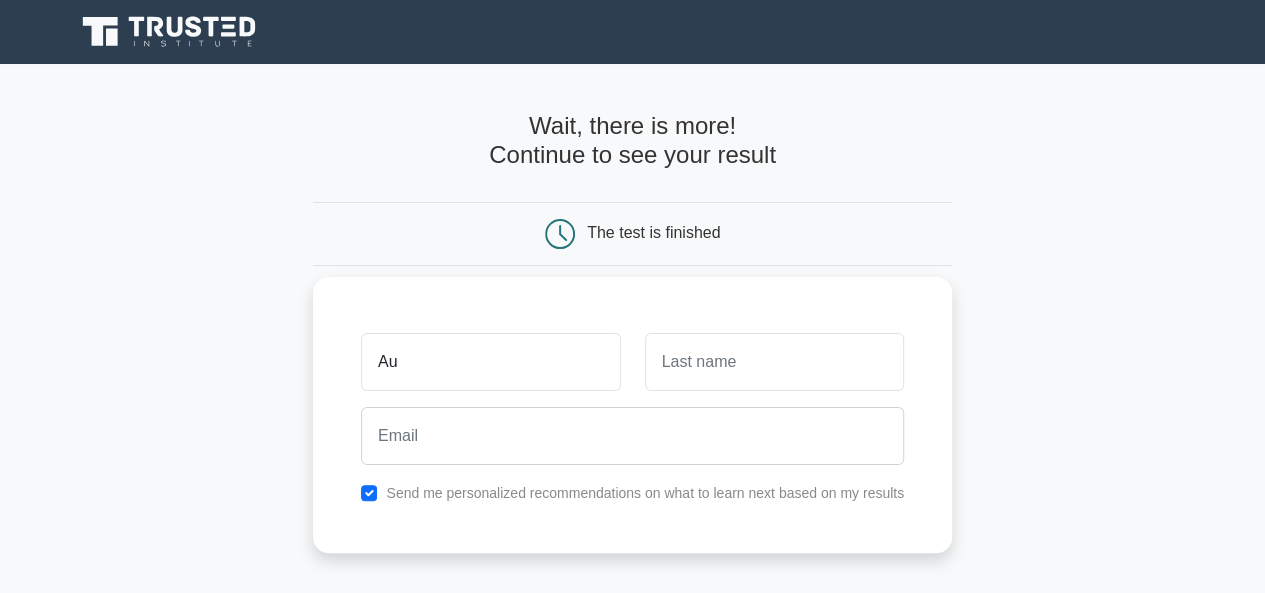 type on "Aulolie" 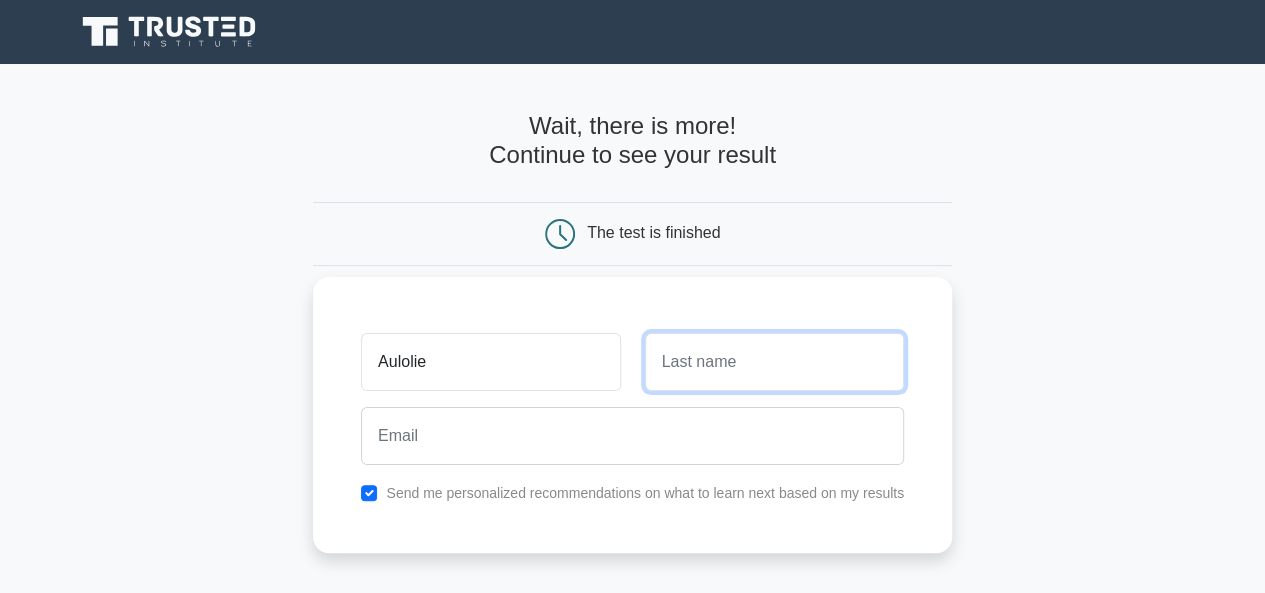 click at bounding box center (774, 362) 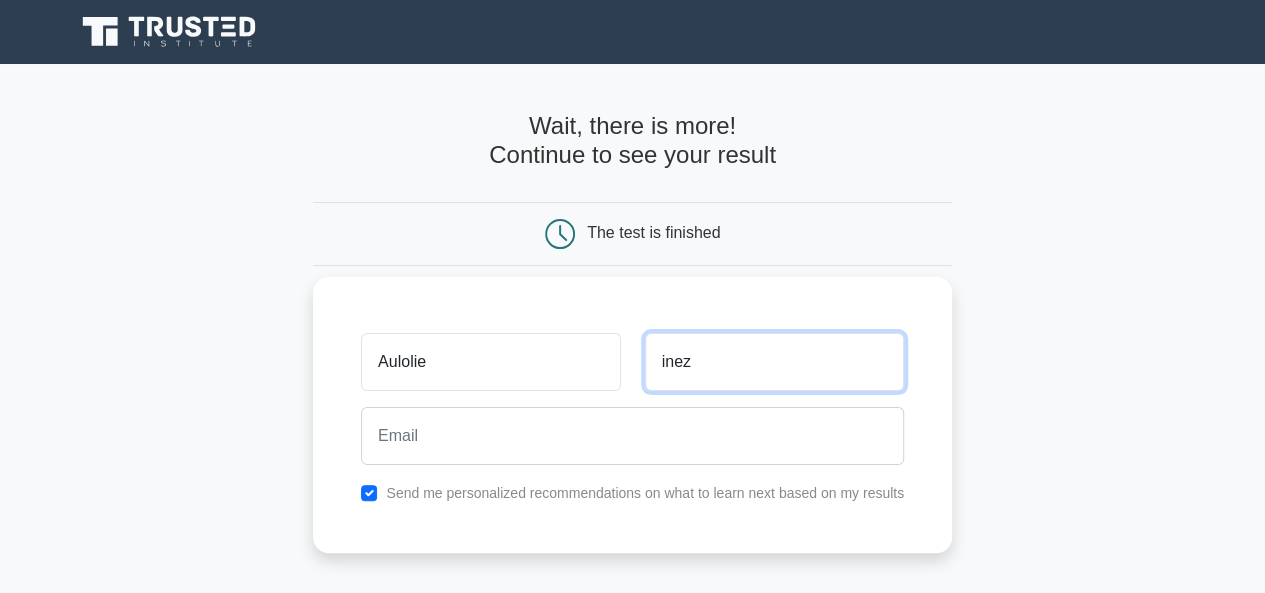 type on "Ineza" 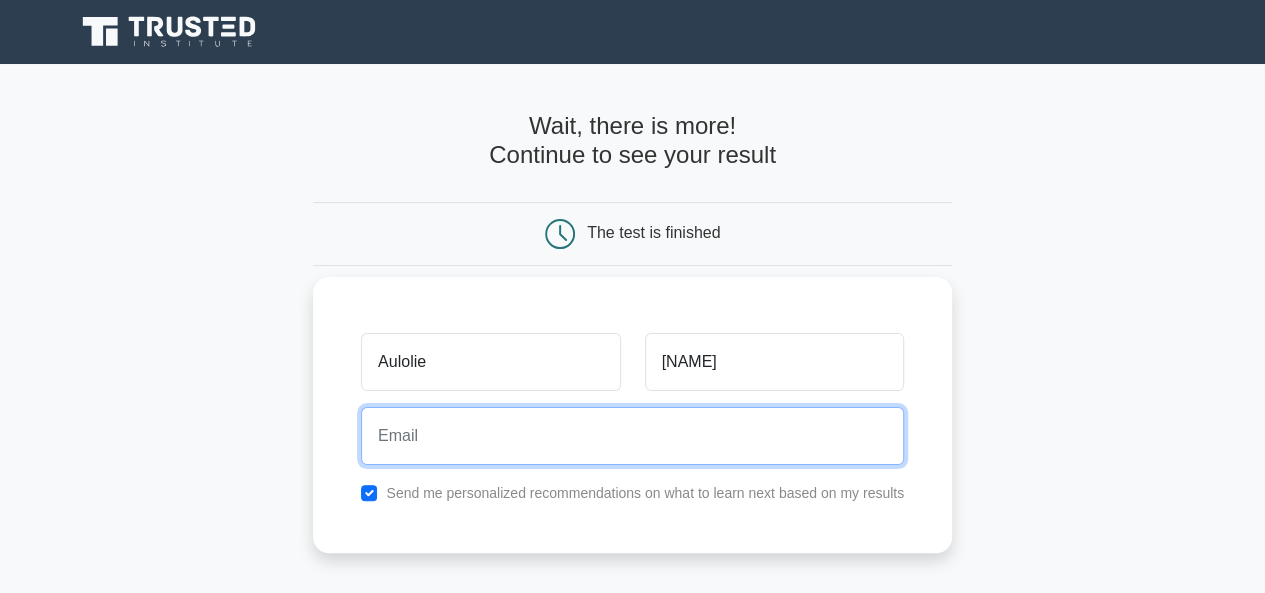click at bounding box center [632, 436] 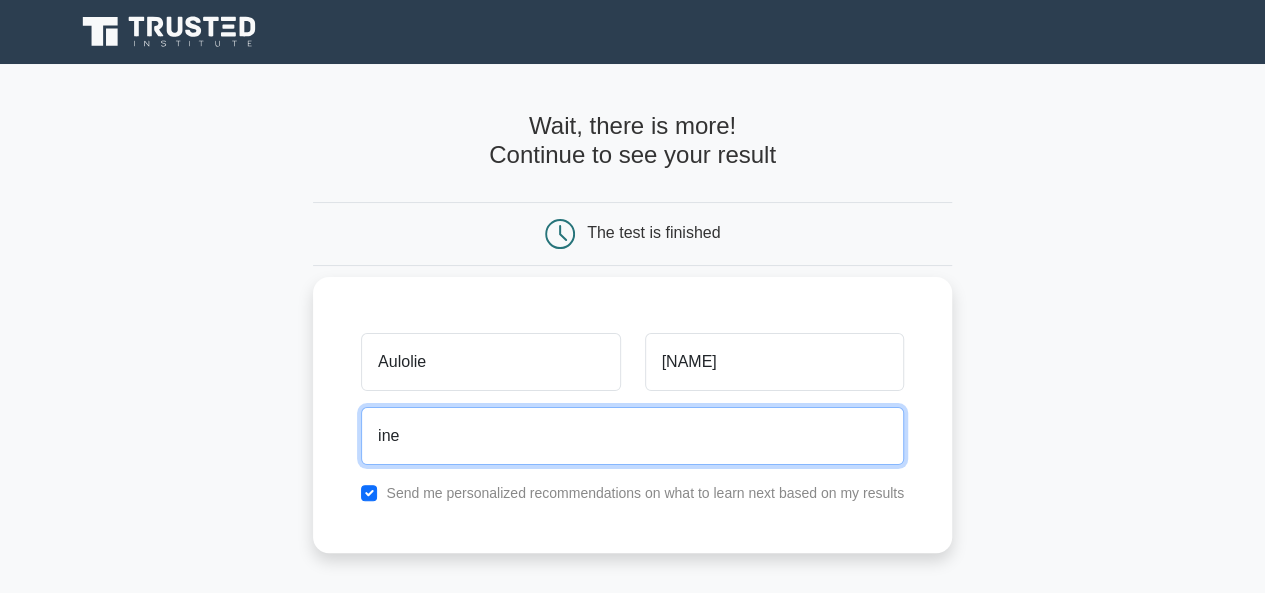 type on "inezaulolie10@gmail.com" 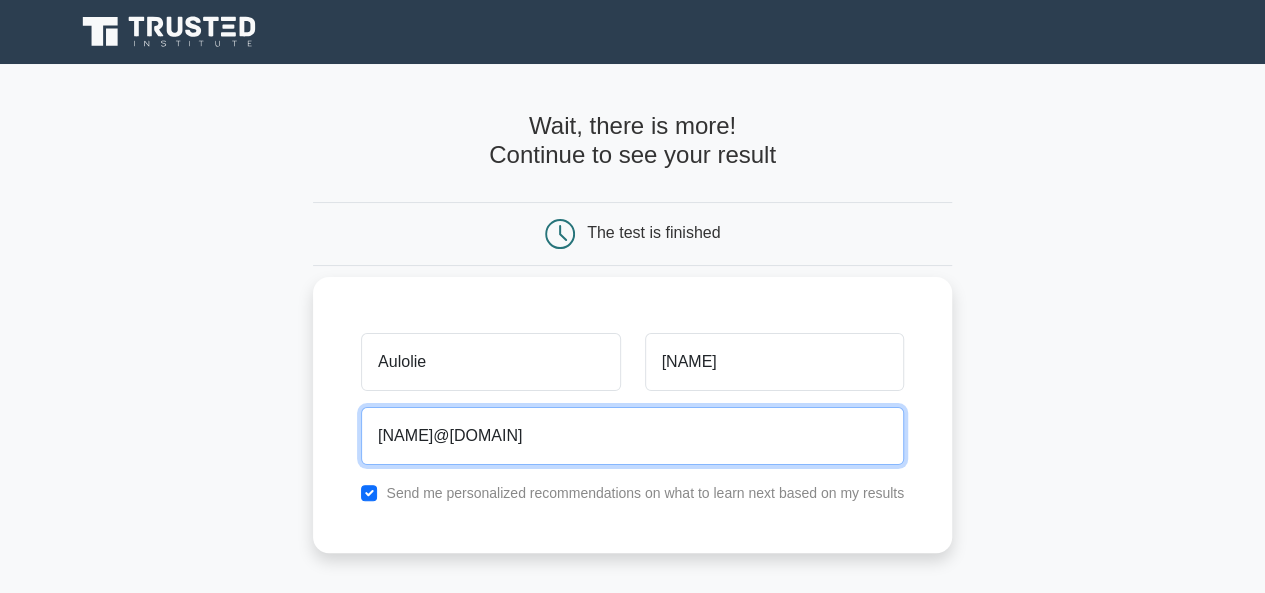 scroll, scrollTop: 409, scrollLeft: 0, axis: vertical 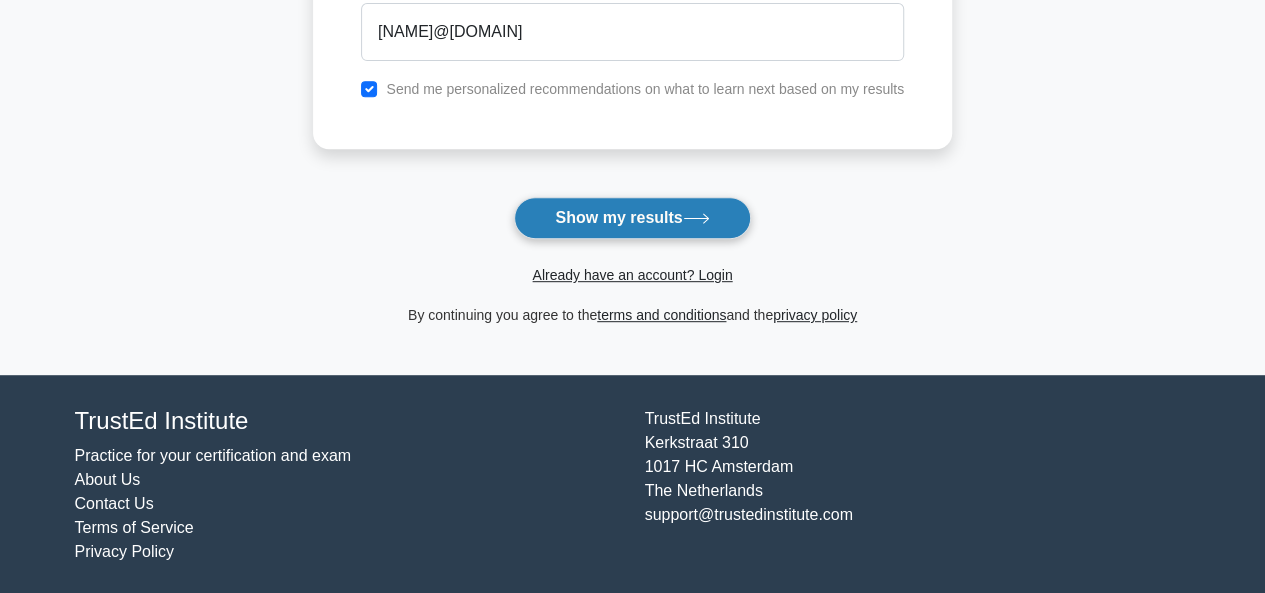 click on "Show my results" at bounding box center (632, 218) 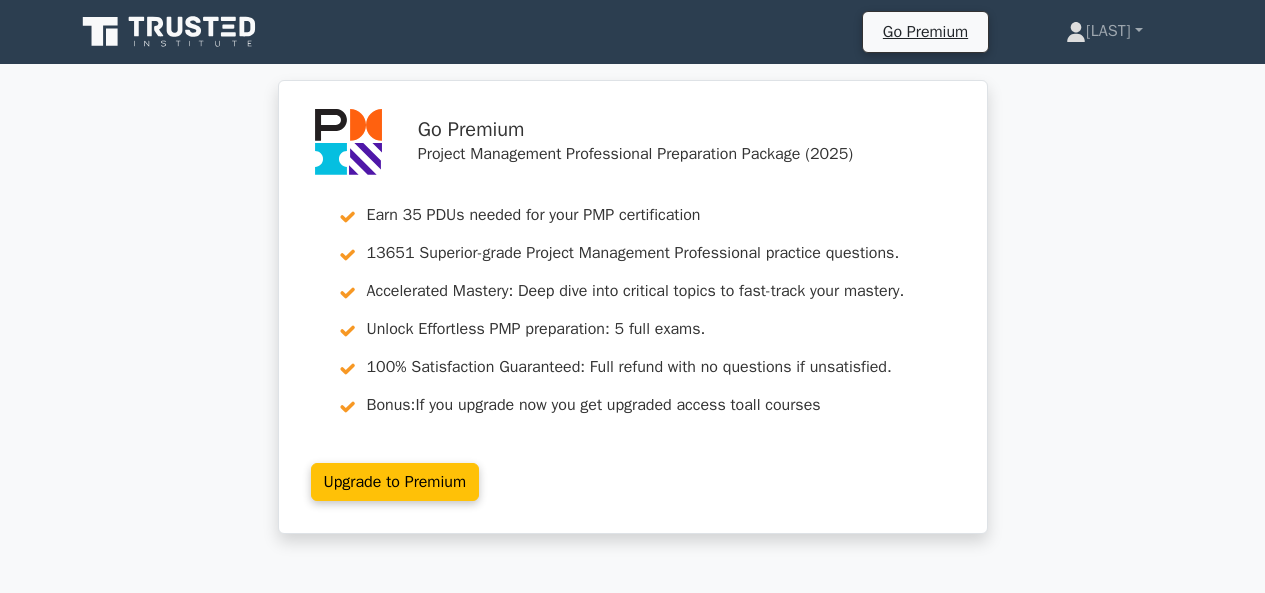 scroll, scrollTop: 0, scrollLeft: 0, axis: both 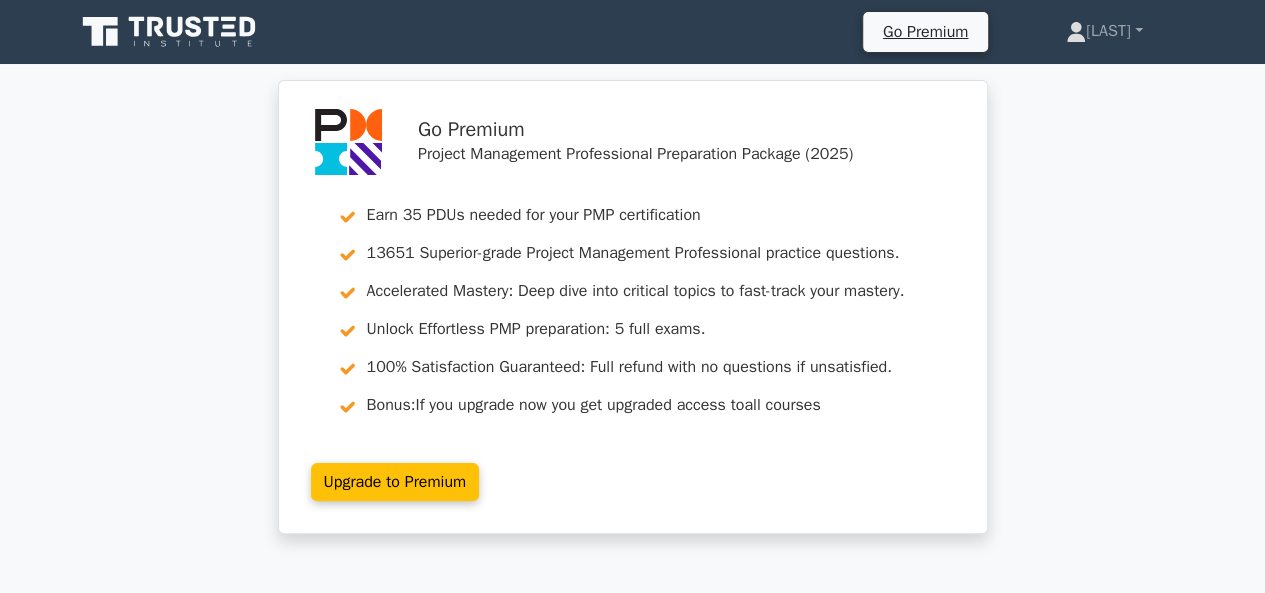 click 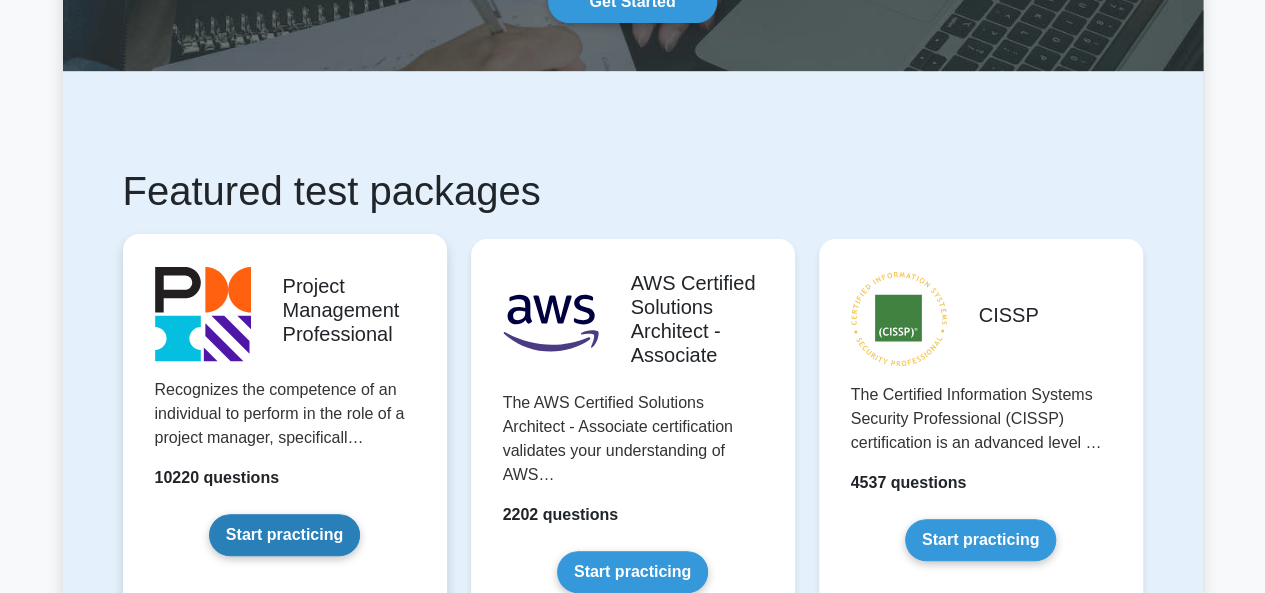 scroll, scrollTop: 246, scrollLeft: 0, axis: vertical 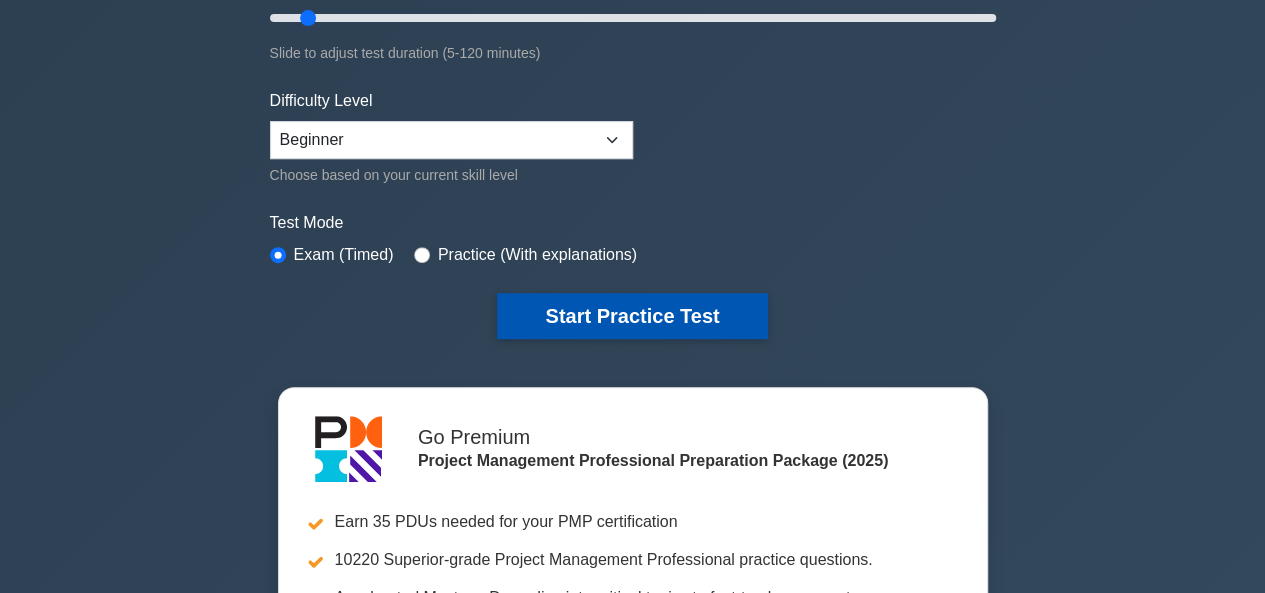 click on "Start Practice Test" at bounding box center (632, 316) 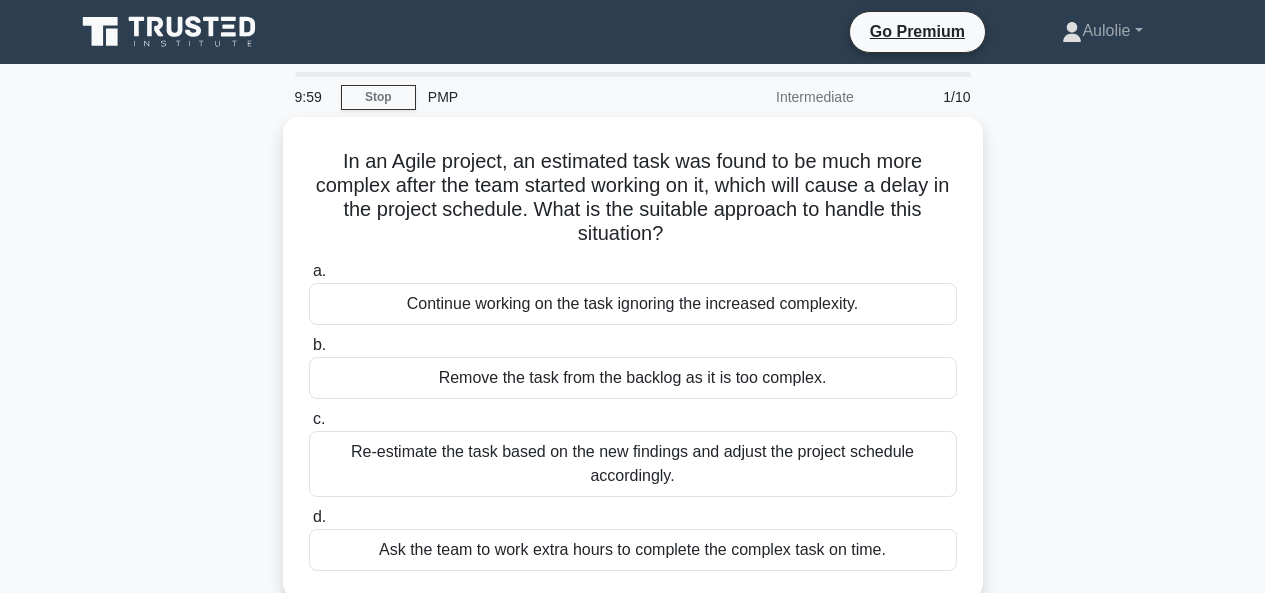 scroll, scrollTop: 0, scrollLeft: 0, axis: both 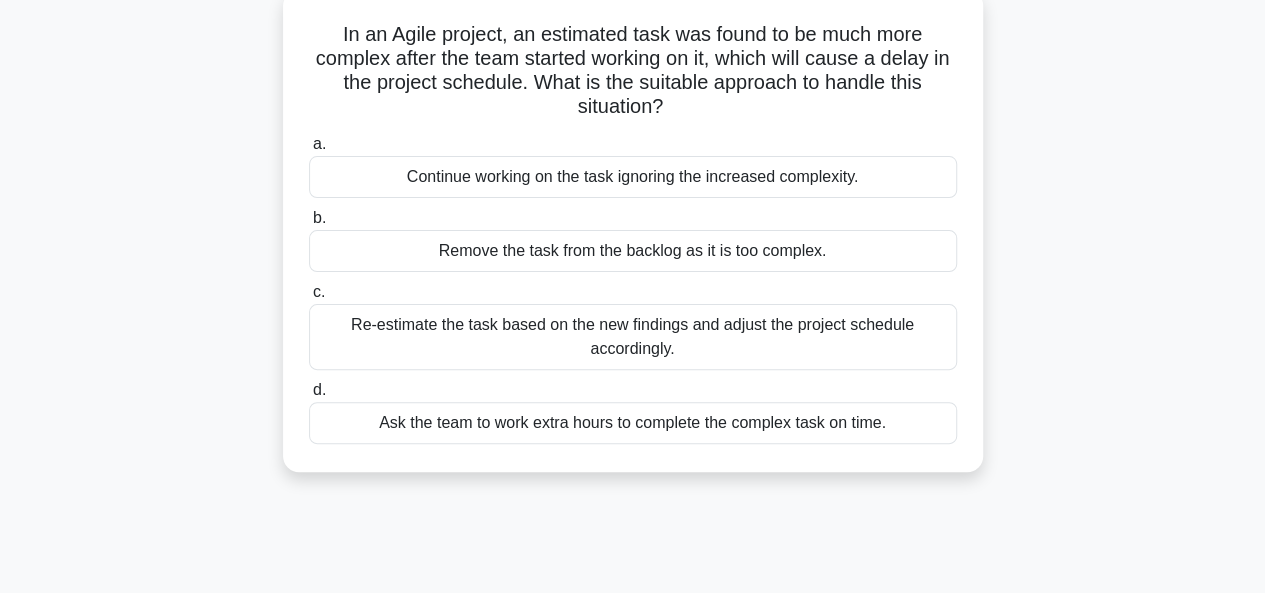 click on "Re-estimate the task based on the new findings and adjust the project schedule accordingly." at bounding box center (633, 337) 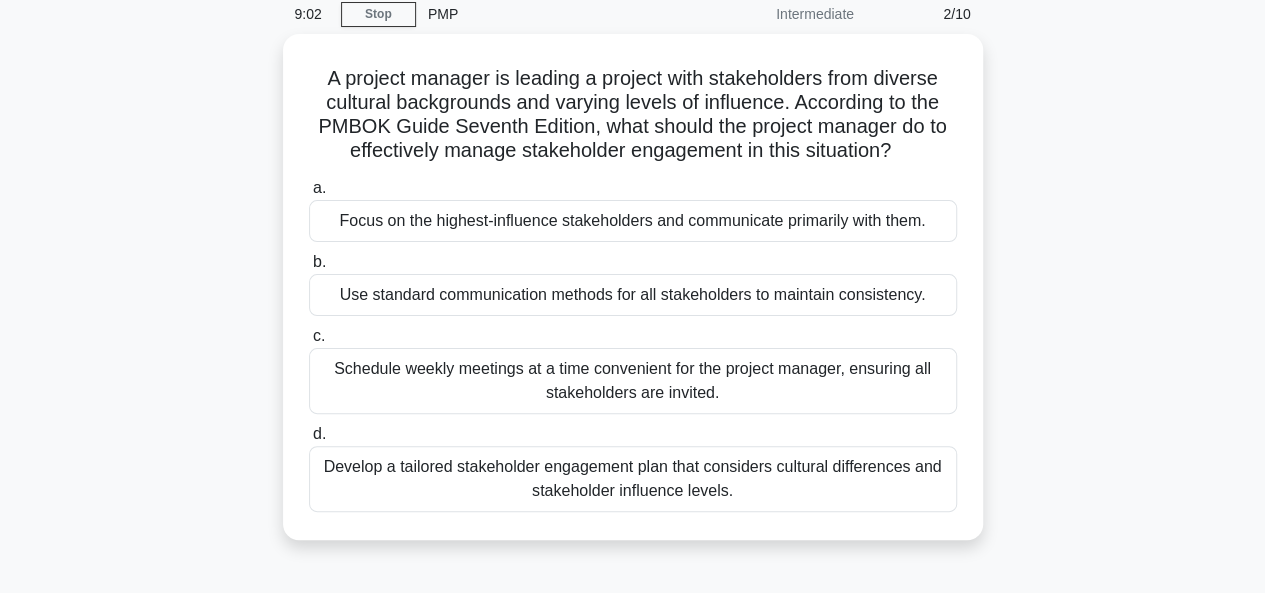 scroll, scrollTop: 87, scrollLeft: 0, axis: vertical 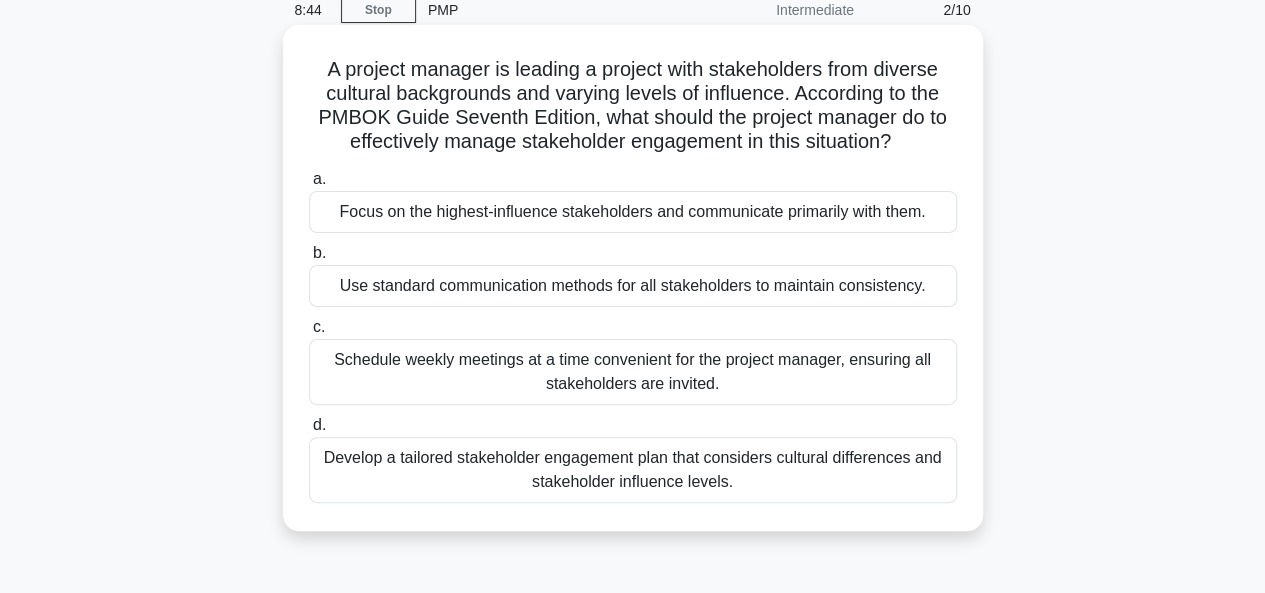 click on "Develop a tailored stakeholder engagement plan that considers cultural differences and stakeholder influence levels." at bounding box center [633, 470] 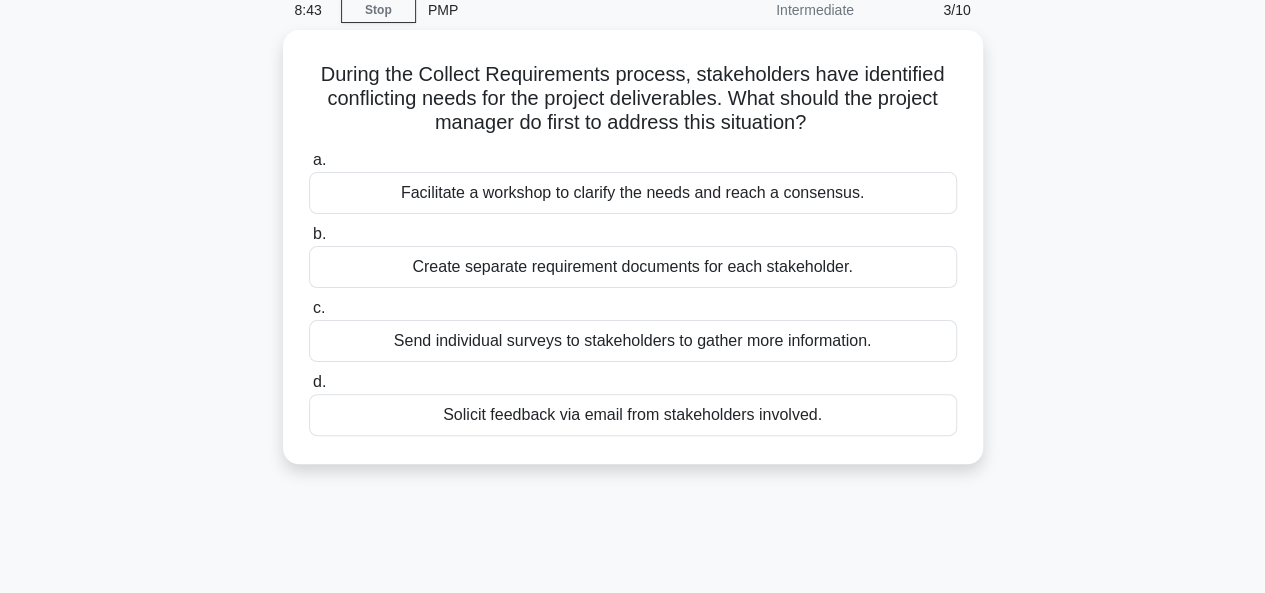 scroll, scrollTop: 0, scrollLeft: 0, axis: both 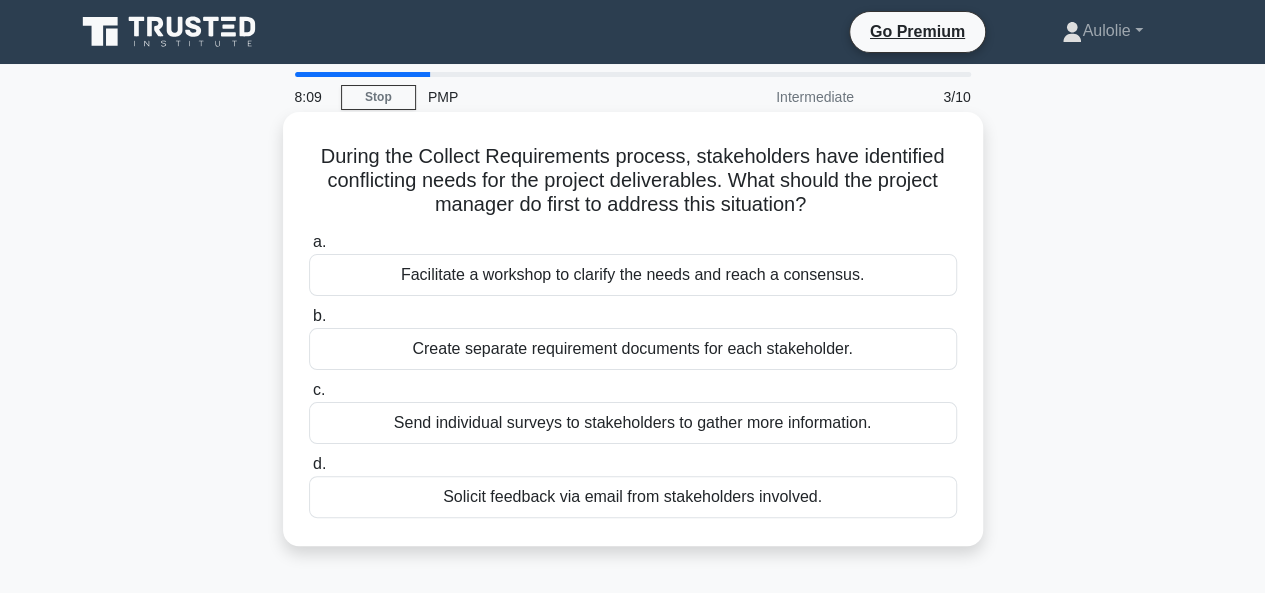 click on "Send individual surveys to stakeholders to gather more information." at bounding box center [633, 423] 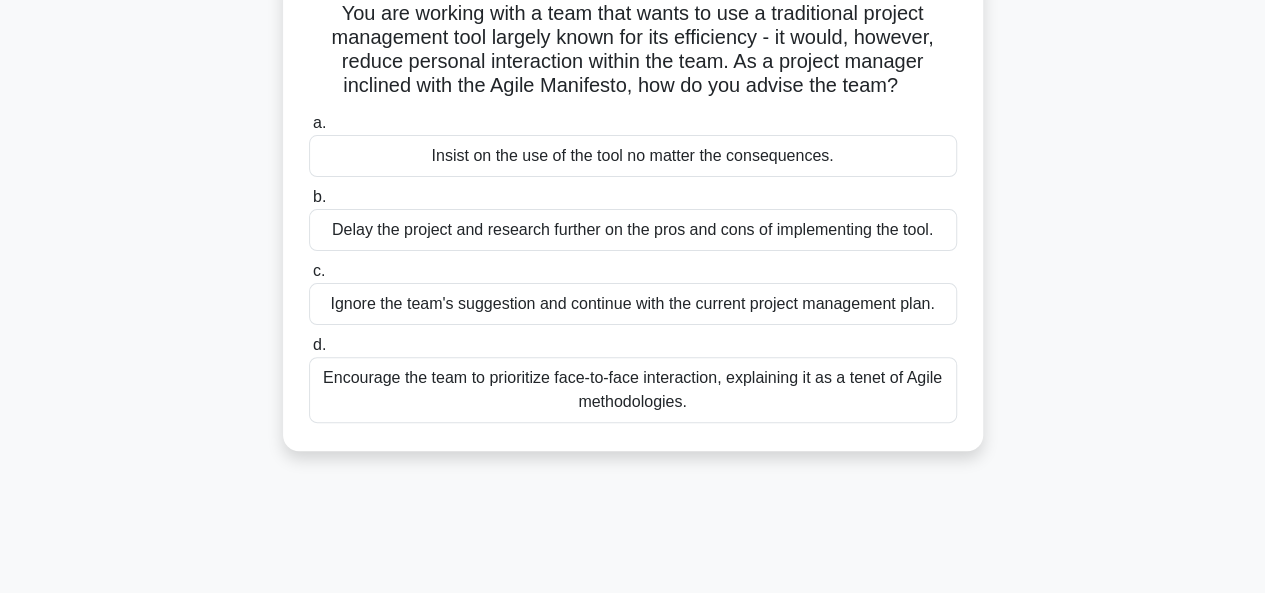scroll, scrollTop: 148, scrollLeft: 0, axis: vertical 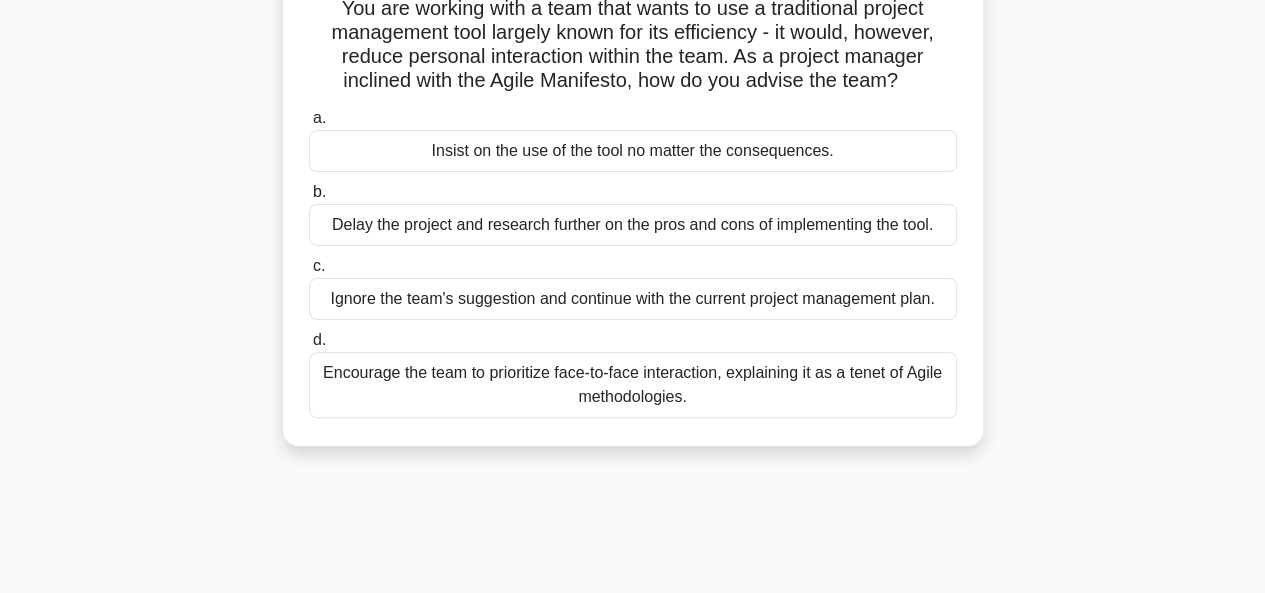 click on "Encourage the team to prioritize face-to-face interaction, explaining it as a tenet of Agile methodologies." at bounding box center (633, 385) 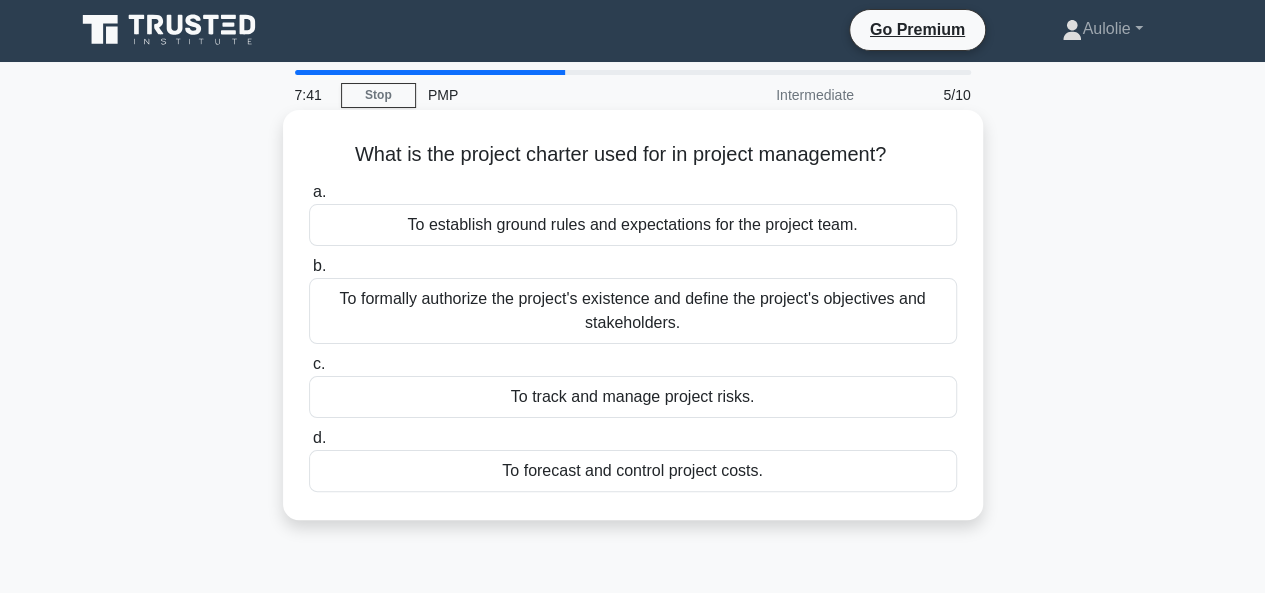 scroll, scrollTop: 0, scrollLeft: 0, axis: both 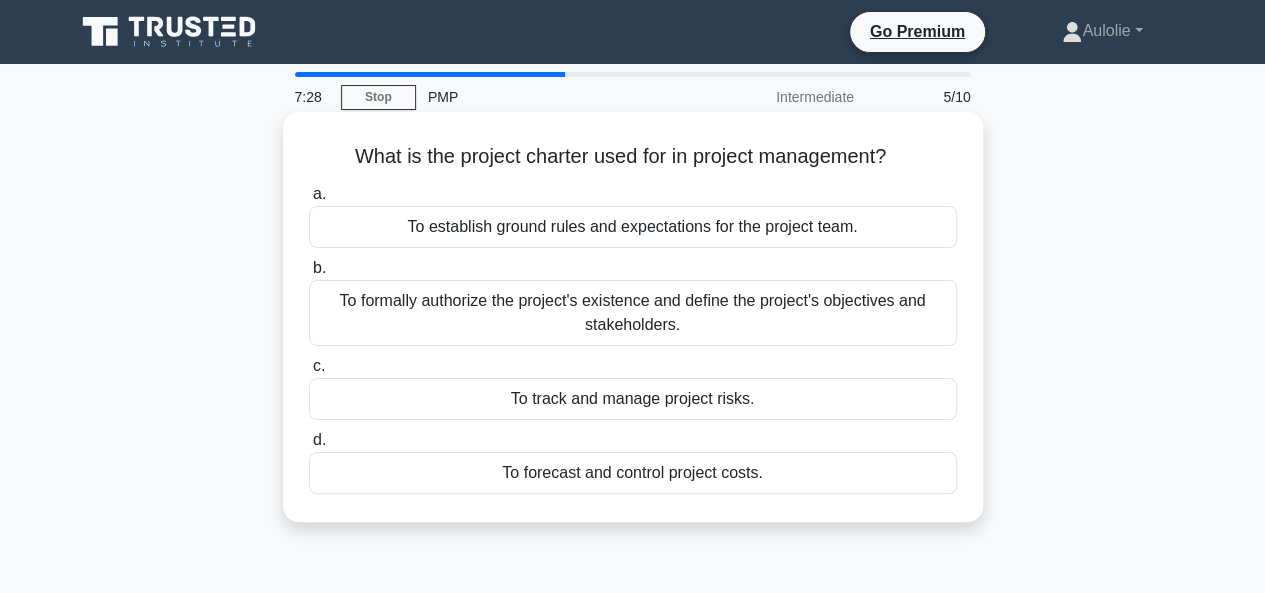 click on "To formally authorize the project's existence and define the project's objectives and stakeholders." at bounding box center (633, 313) 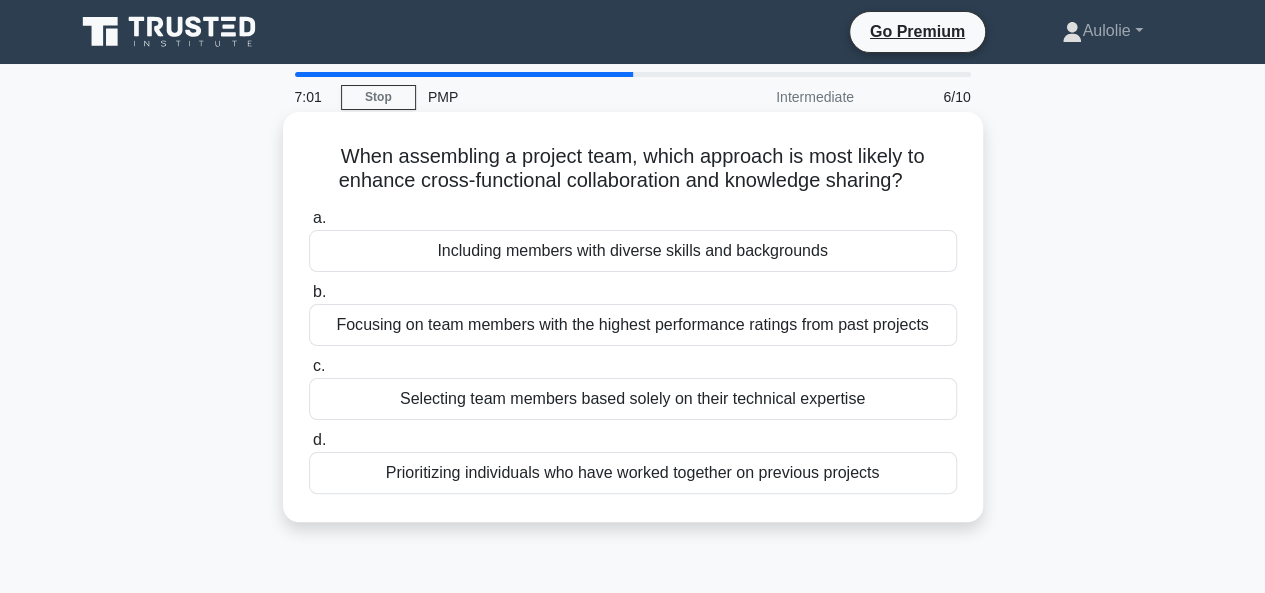 click on "Including members with diverse skills and backgrounds" at bounding box center [633, 251] 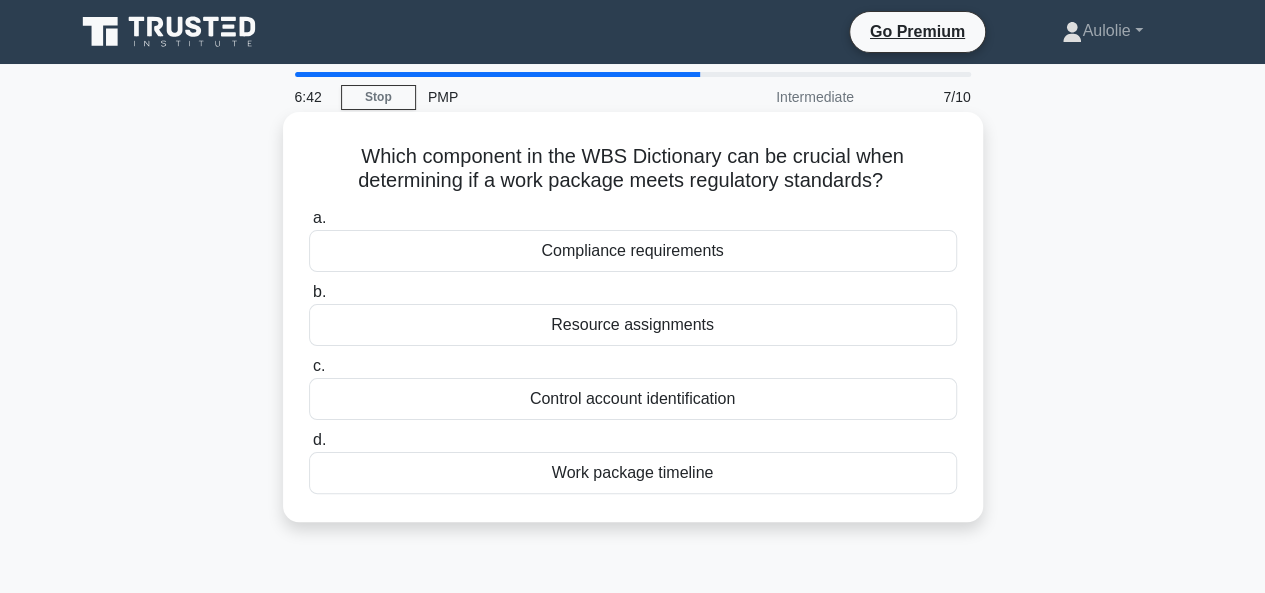 click on "Compliance requirements" at bounding box center (633, 251) 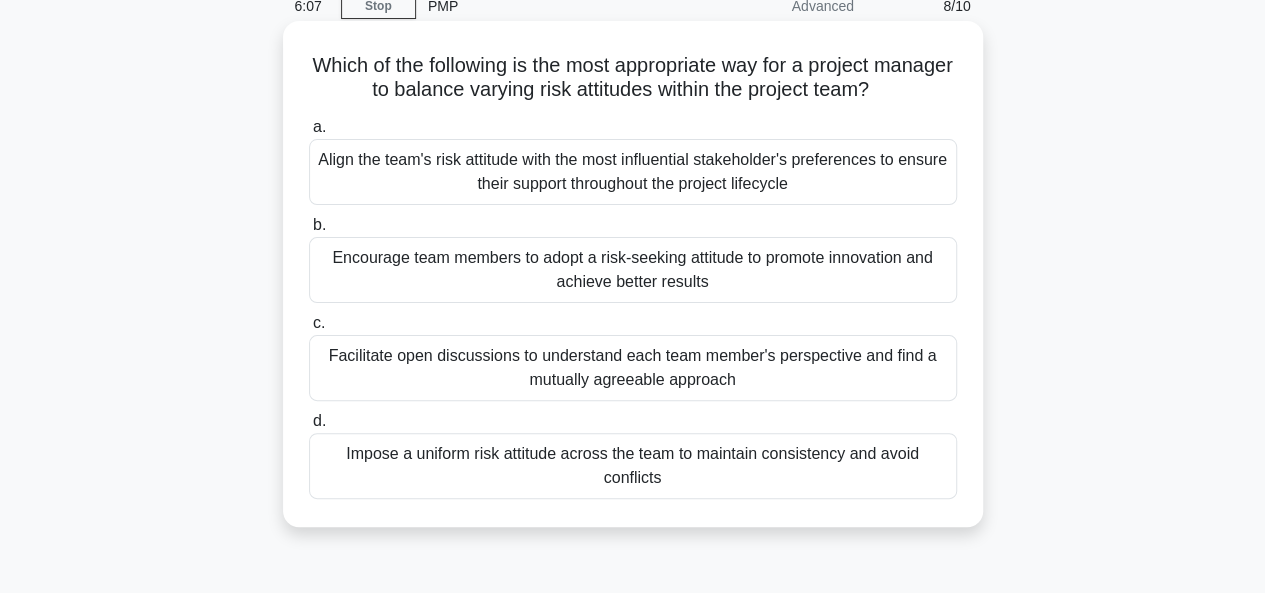 scroll, scrollTop: 99, scrollLeft: 0, axis: vertical 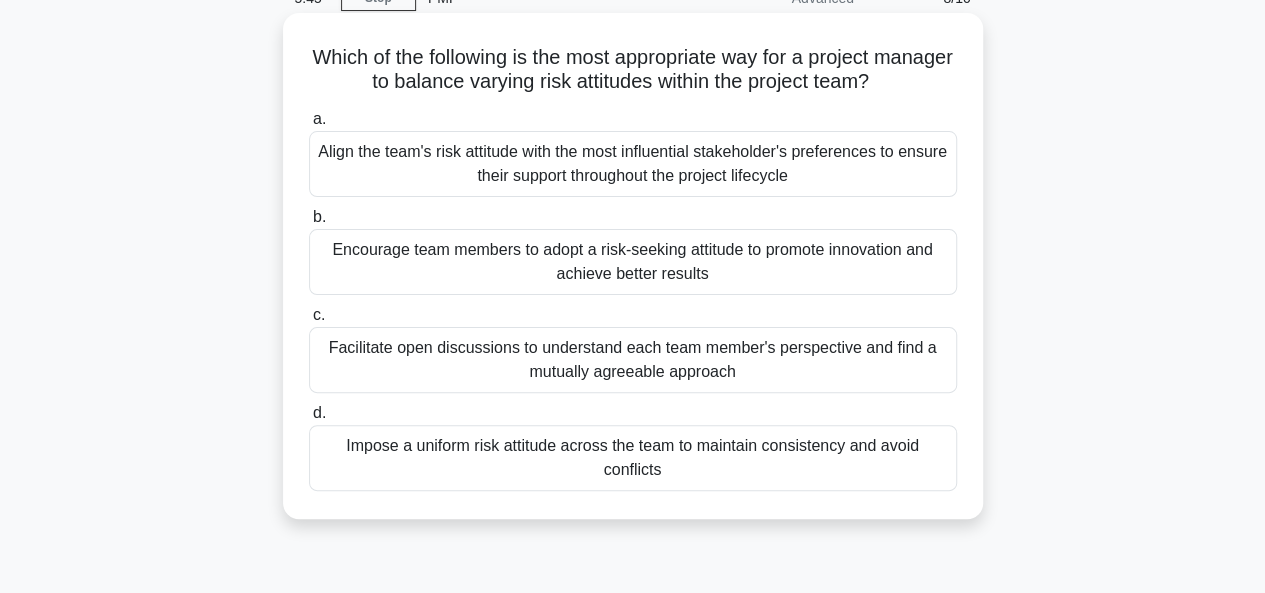 click on "Facilitate open discussions to understand each team member's perspective and find a mutually agreeable approach" at bounding box center [633, 360] 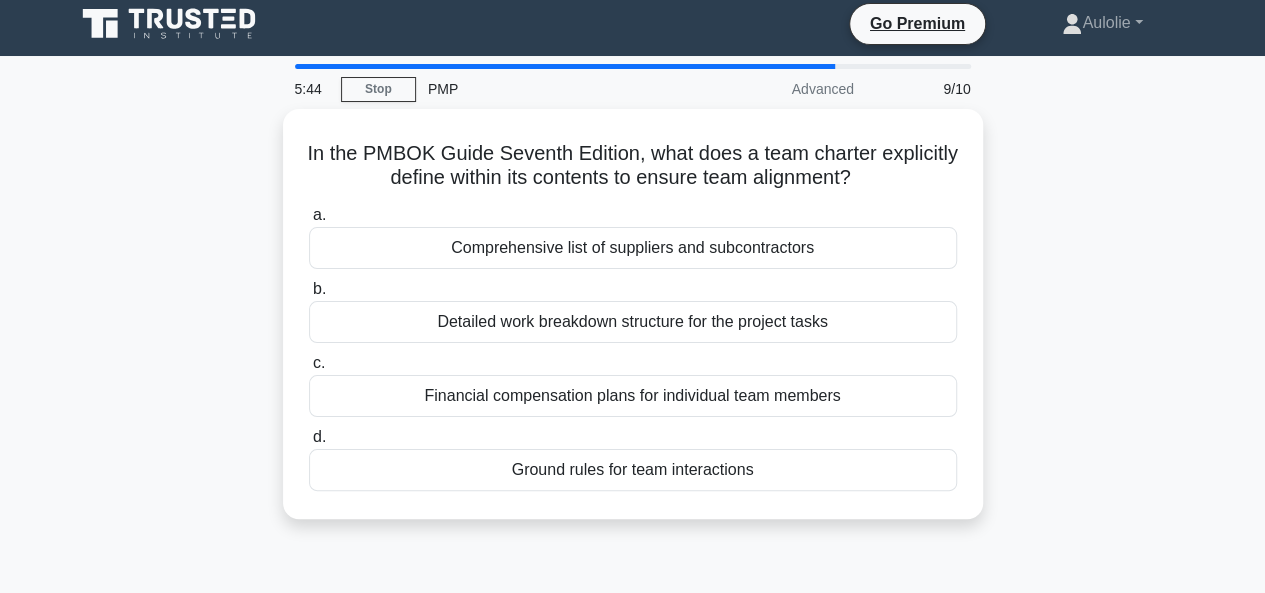 scroll, scrollTop: 0, scrollLeft: 0, axis: both 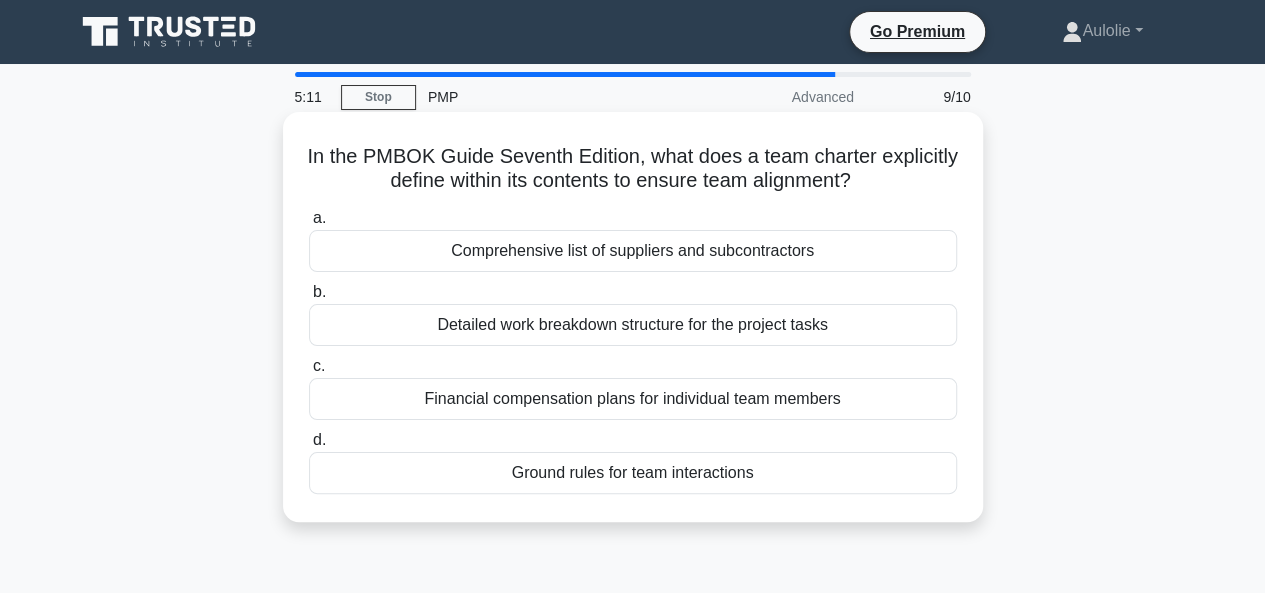 click on "Ground rules for team interactions" at bounding box center (633, 473) 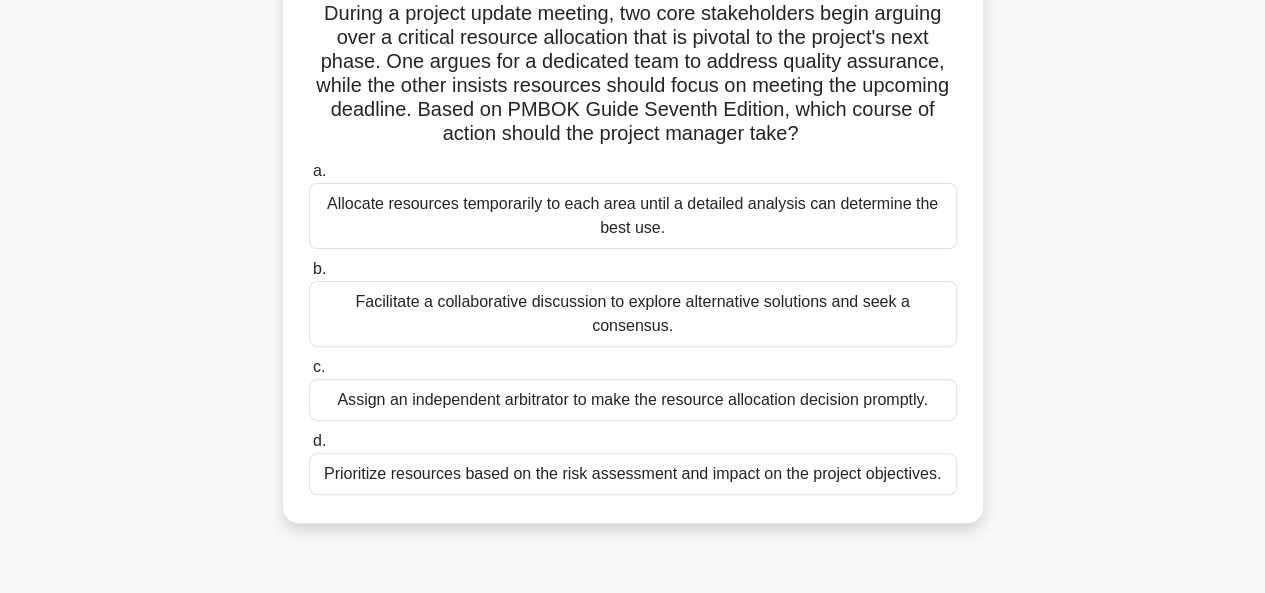 scroll, scrollTop: 145, scrollLeft: 0, axis: vertical 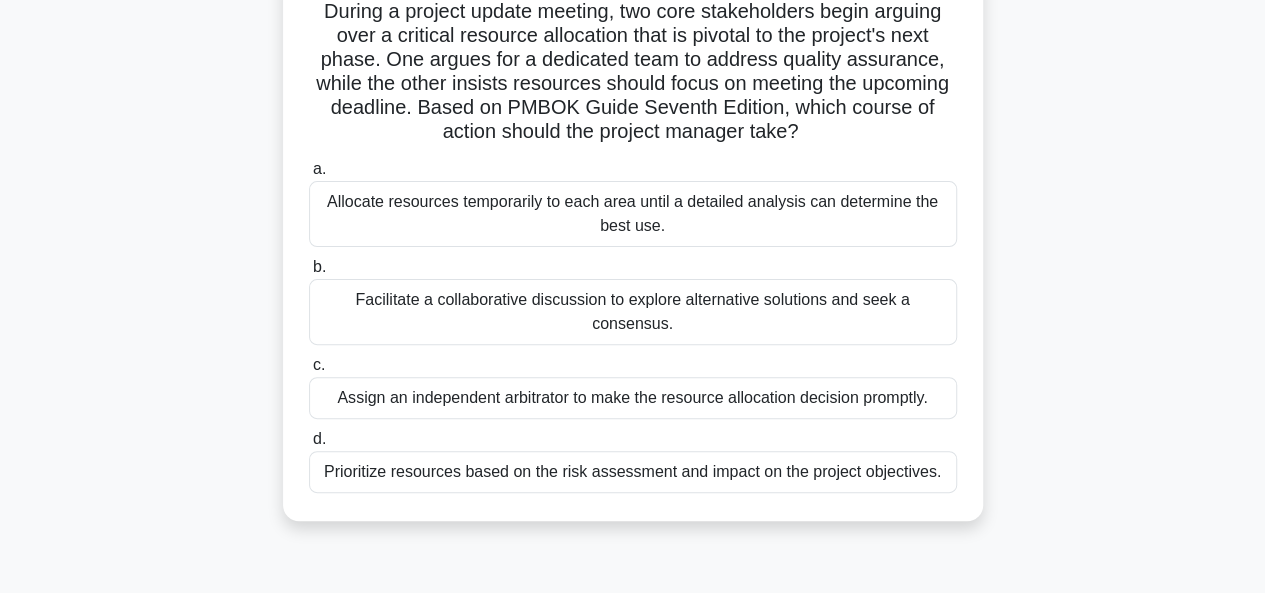 click on "Prioritize resources based on the risk assessment and impact on the project objectives." at bounding box center (633, 472) 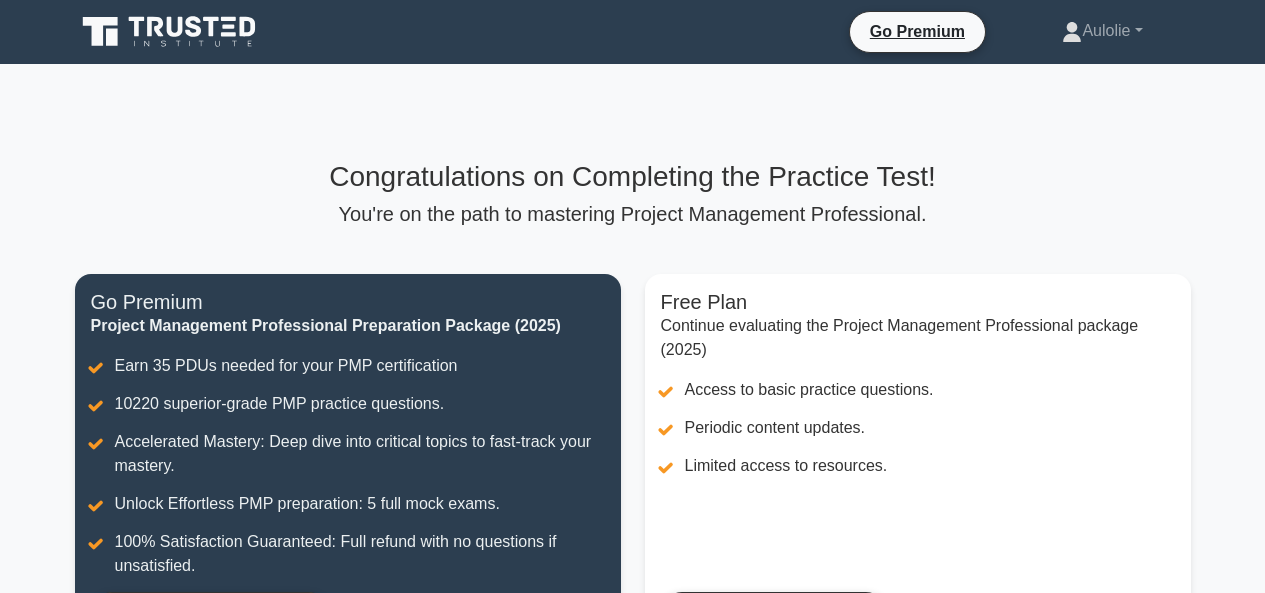 scroll, scrollTop: 0, scrollLeft: 0, axis: both 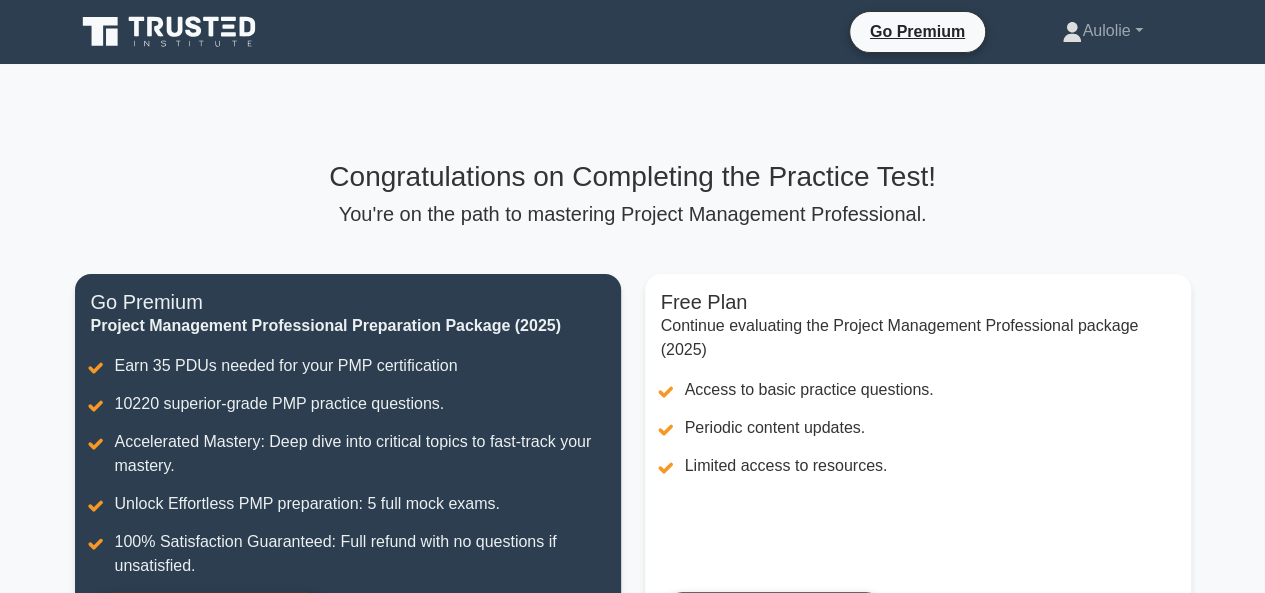 click on "You're on the path to mastering Project Management Professional." at bounding box center (633, 214) 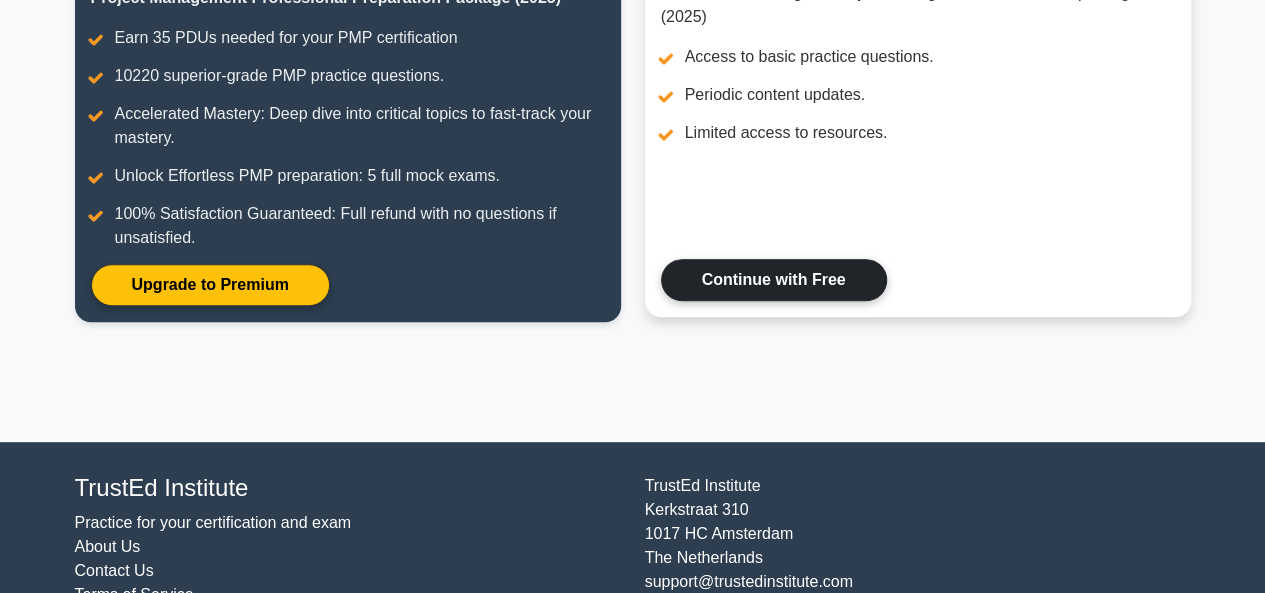 scroll, scrollTop: 396, scrollLeft: 0, axis: vertical 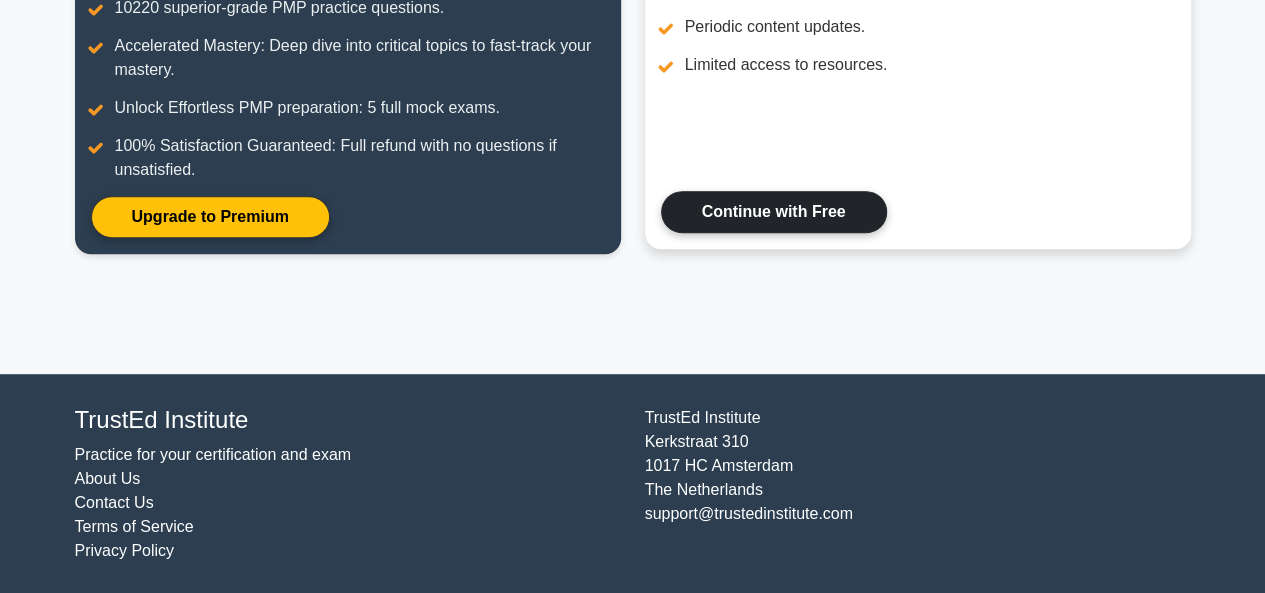 click on "Continue with Free" at bounding box center (774, 212) 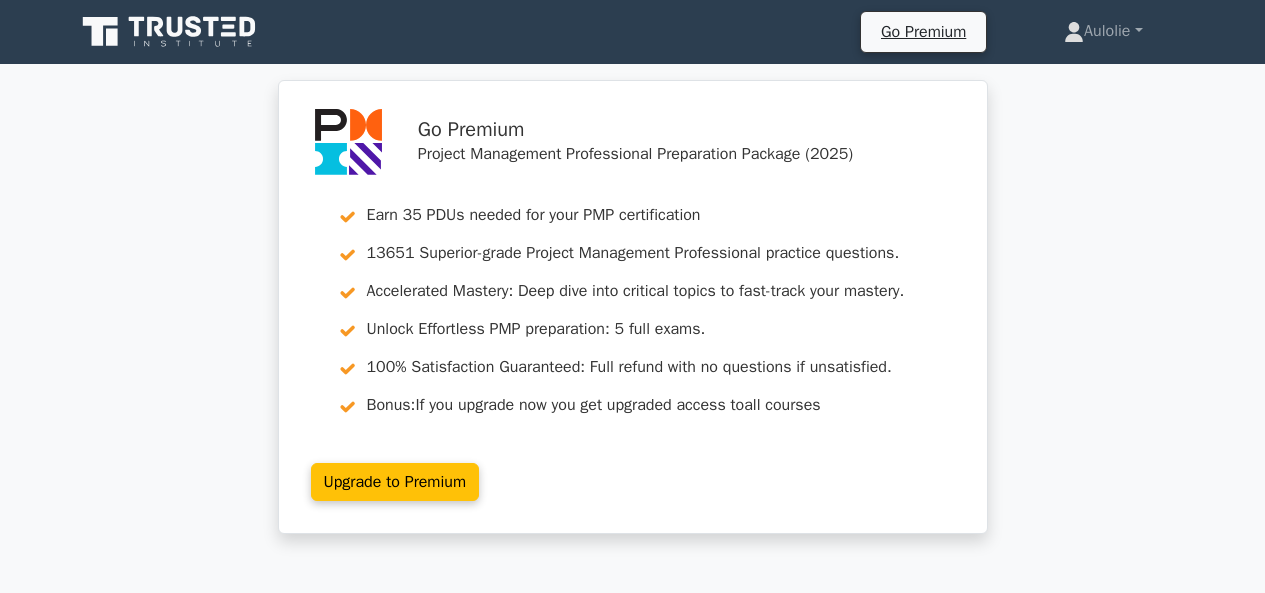 scroll, scrollTop: 0, scrollLeft: 0, axis: both 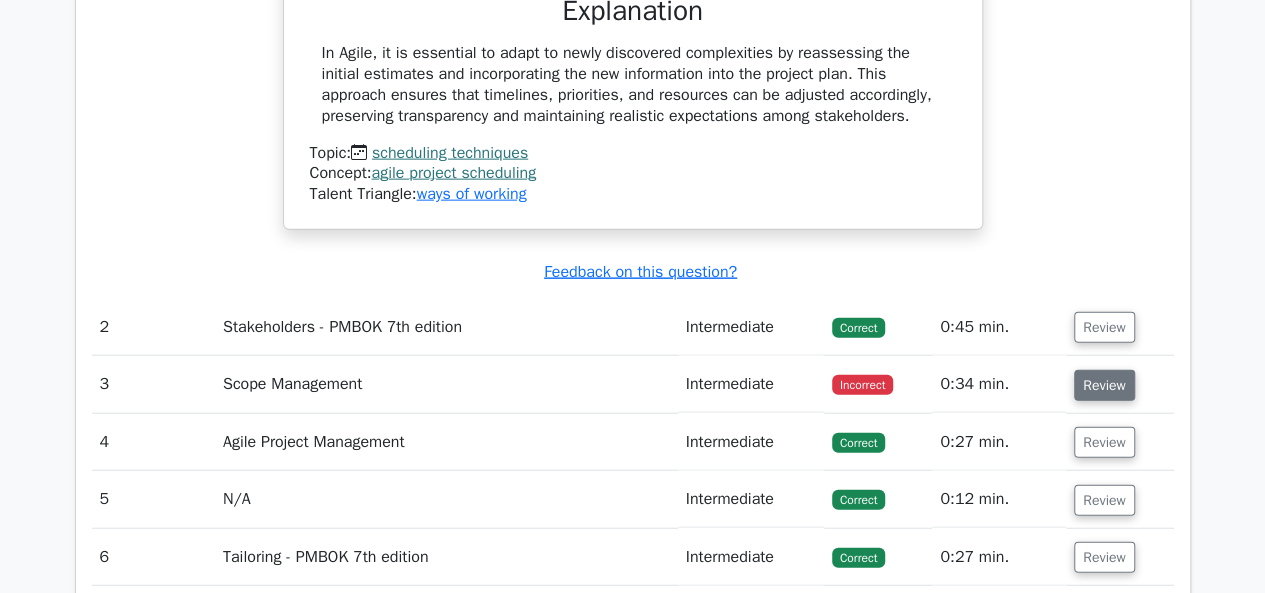 click on "Review" at bounding box center [1104, 385] 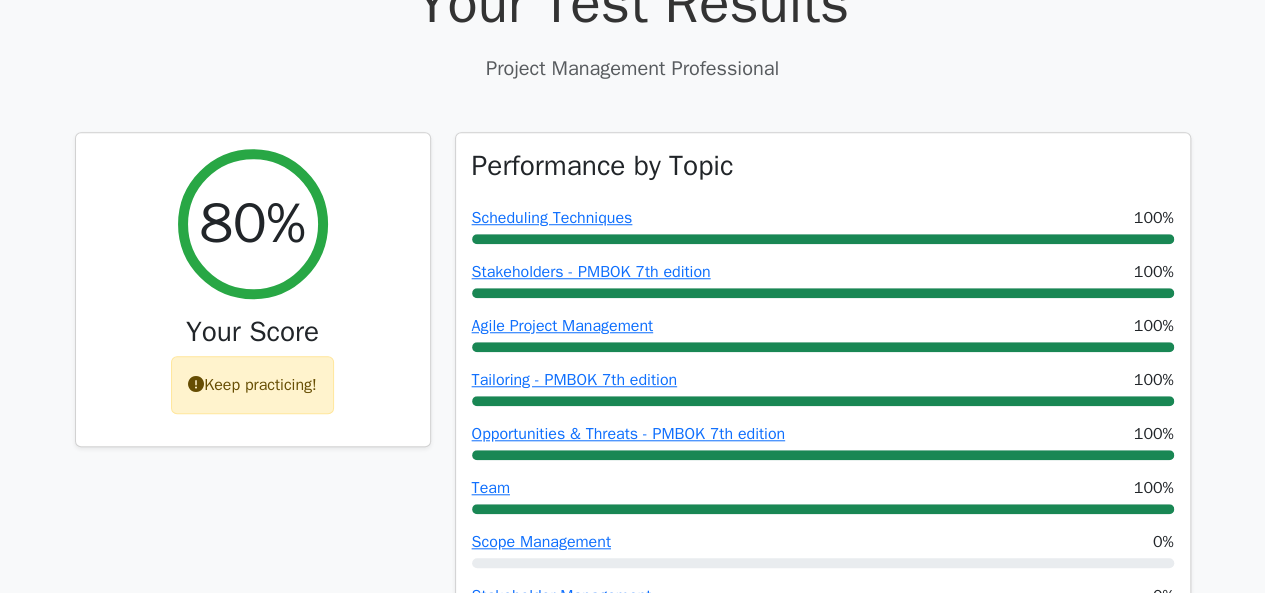 scroll, scrollTop: 620, scrollLeft: 0, axis: vertical 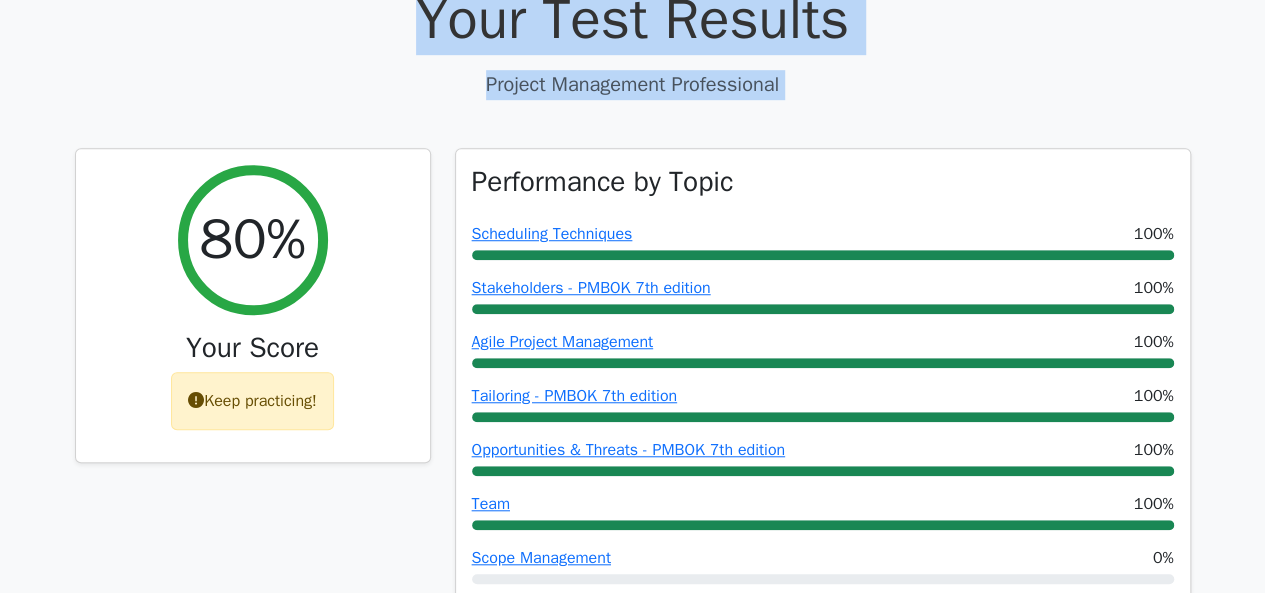 drag, startPoint x: 0, startPoint y: 3, endPoint x: 204, endPoint y: 130, distance: 240.3019 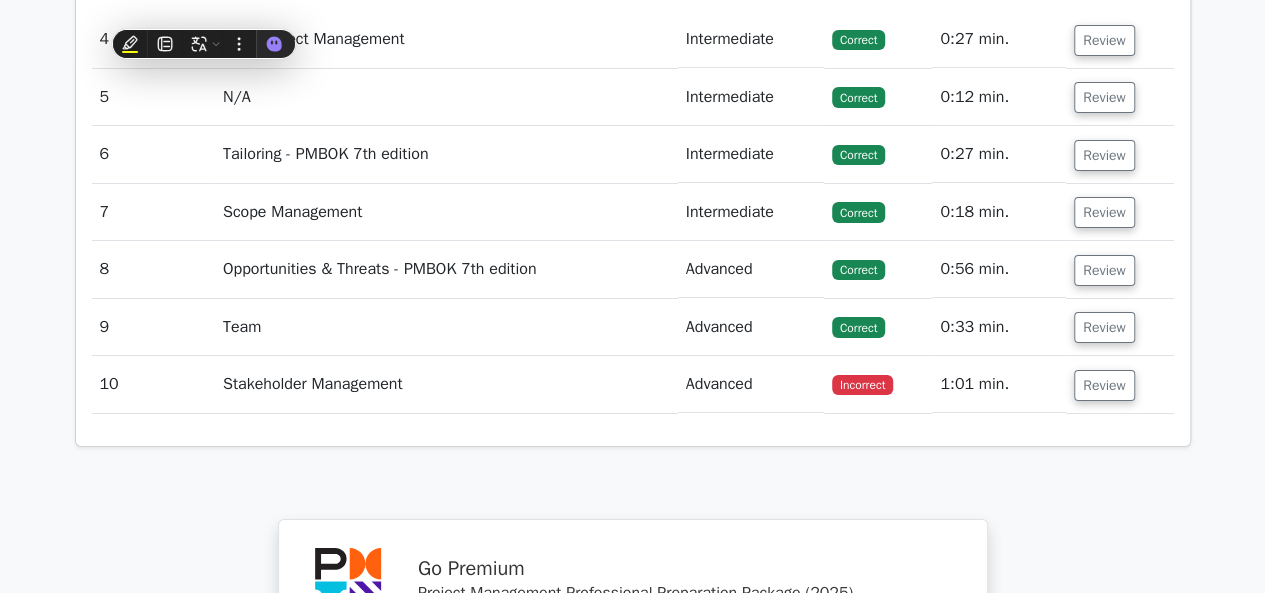 scroll, scrollTop: 3553, scrollLeft: 0, axis: vertical 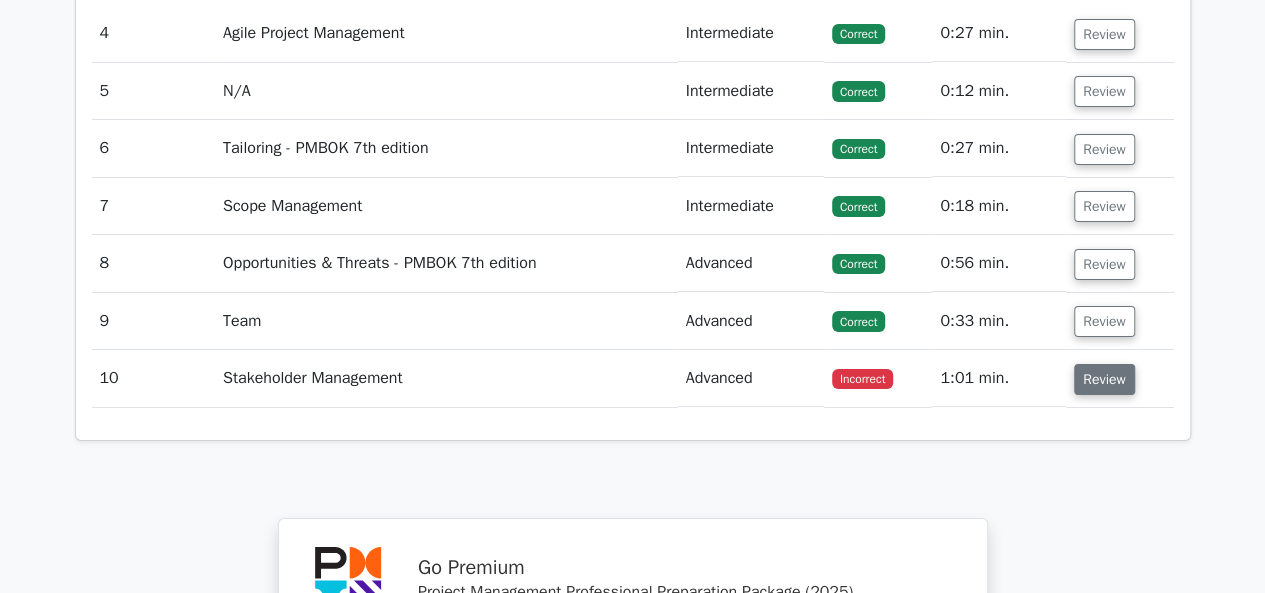 click on "Review" at bounding box center (1104, 379) 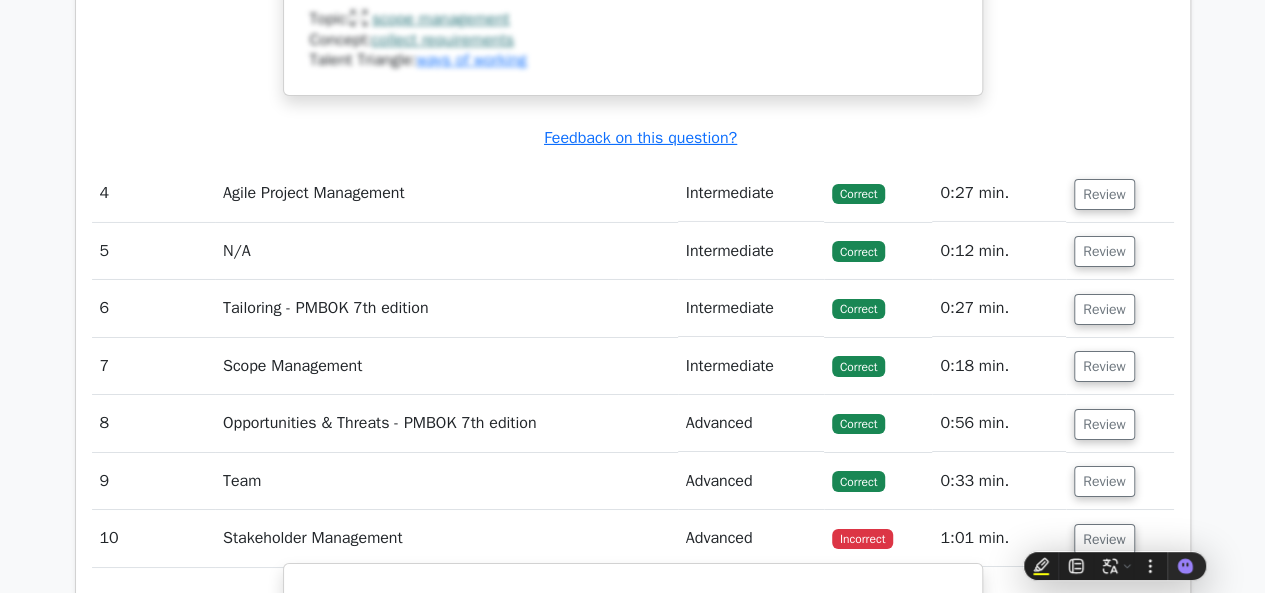 scroll, scrollTop: 3379, scrollLeft: 0, axis: vertical 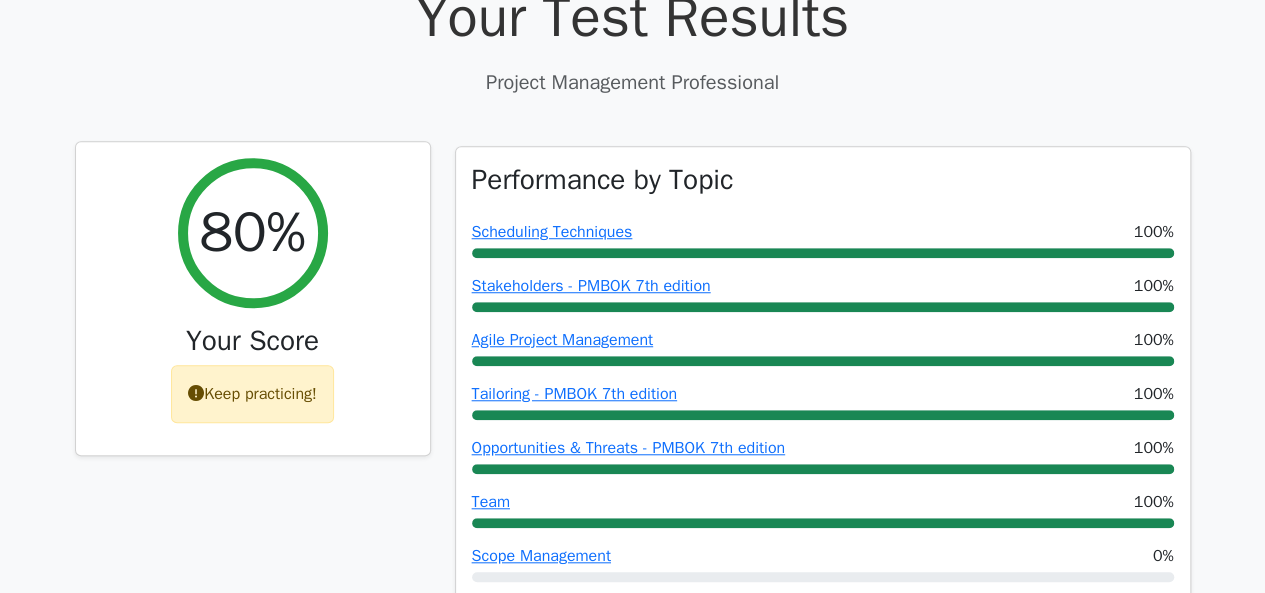 click on "Keep practicing!" at bounding box center [252, 394] 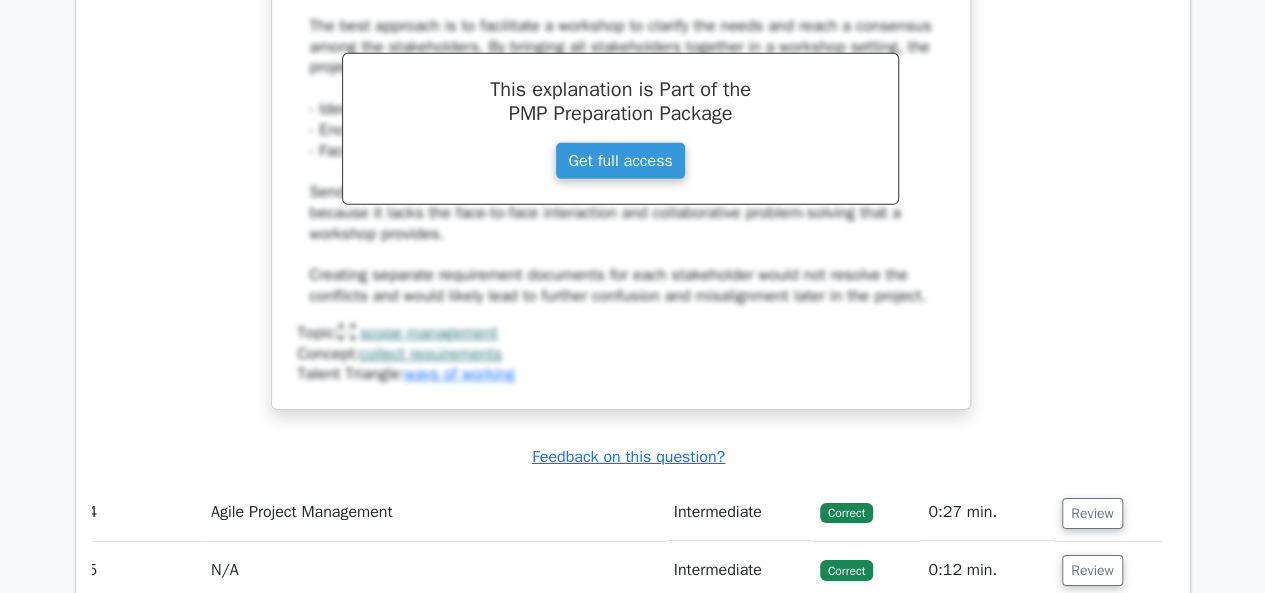 scroll, scrollTop: 3217, scrollLeft: 0, axis: vertical 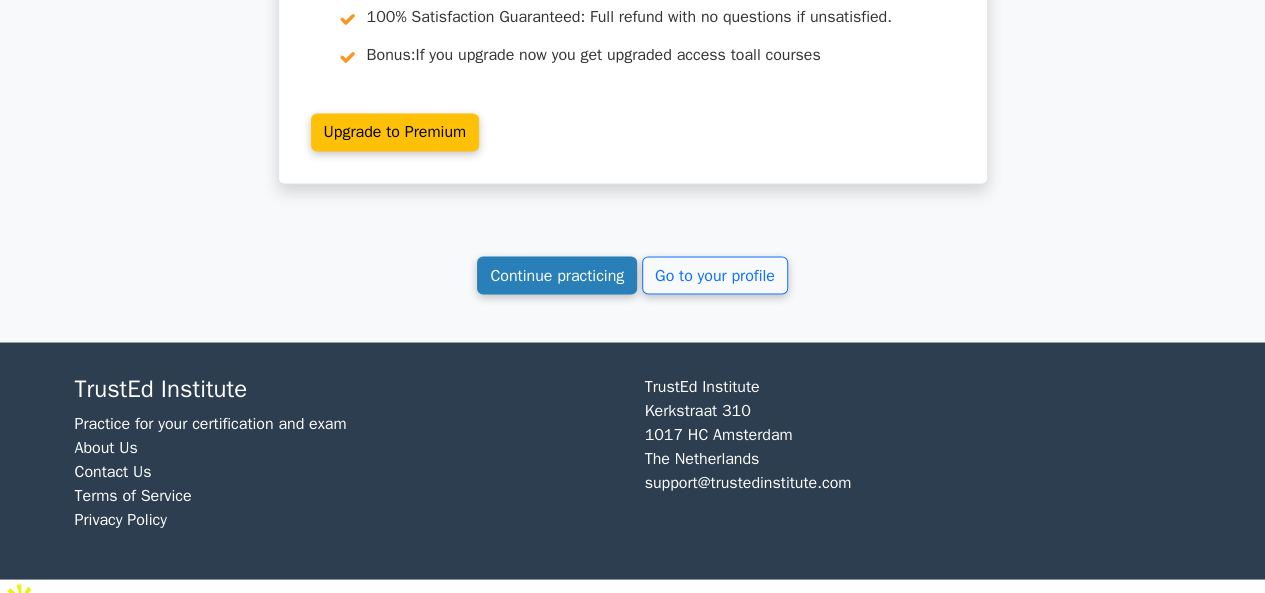 click on "Continue practicing" at bounding box center [557, 275] 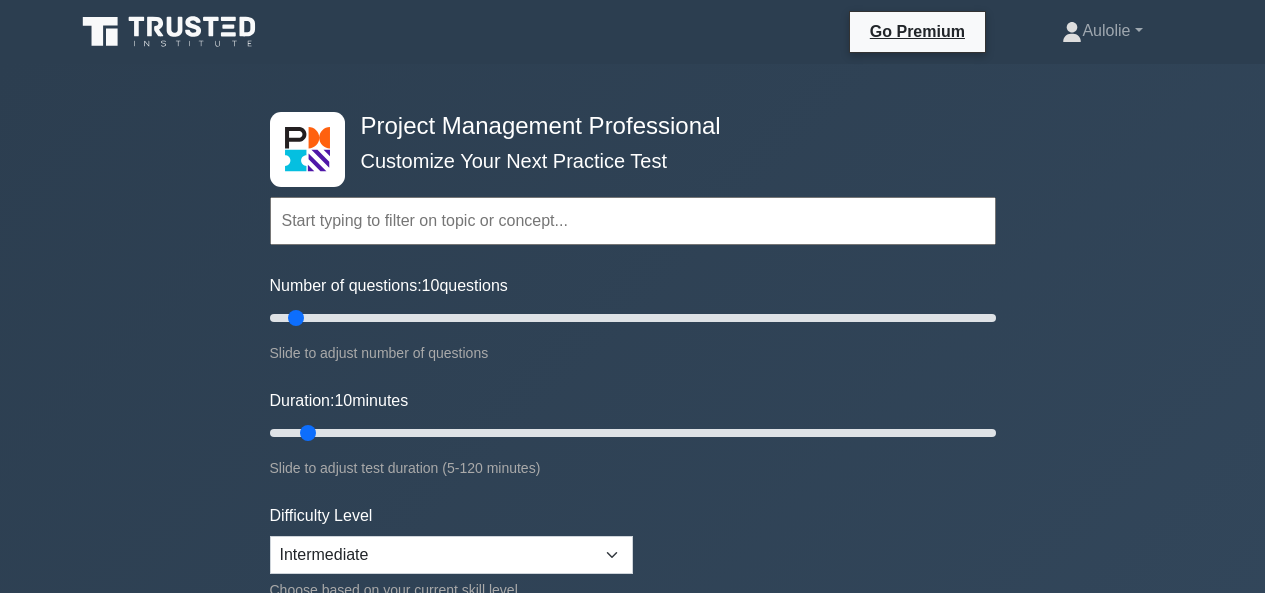 scroll, scrollTop: 943, scrollLeft: 0, axis: vertical 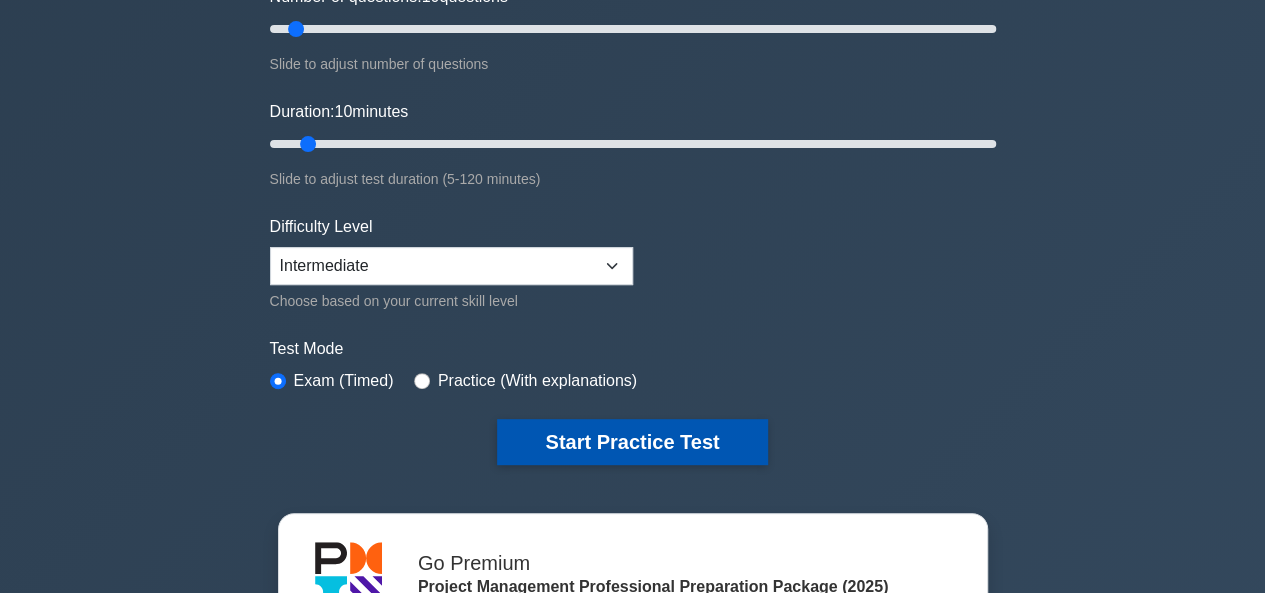 click on "Start Practice Test" at bounding box center [632, 442] 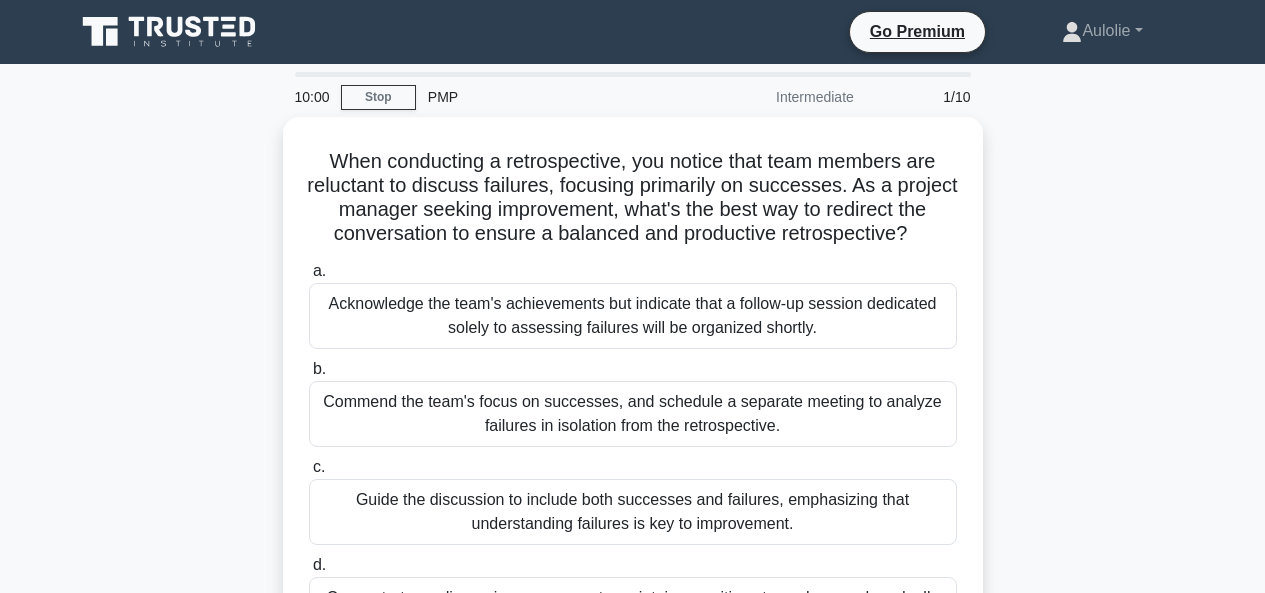 scroll, scrollTop: 0, scrollLeft: 0, axis: both 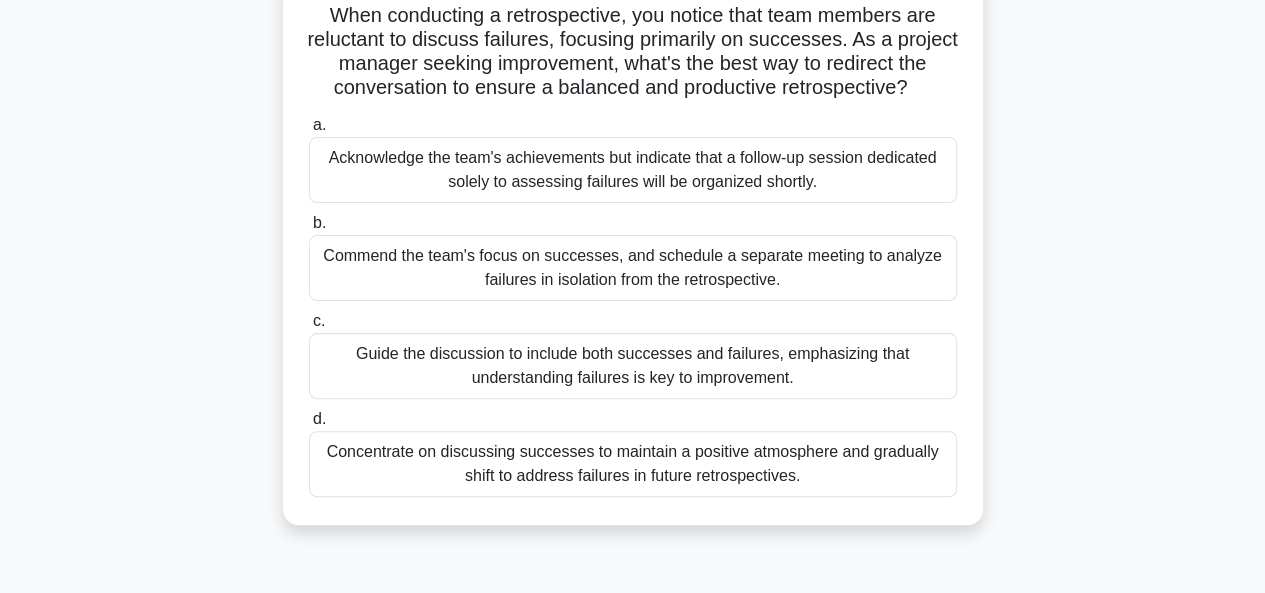 click on "Guide the discussion to include both successes and failures, emphasizing that understanding failures is key to improvement." at bounding box center (633, 366) 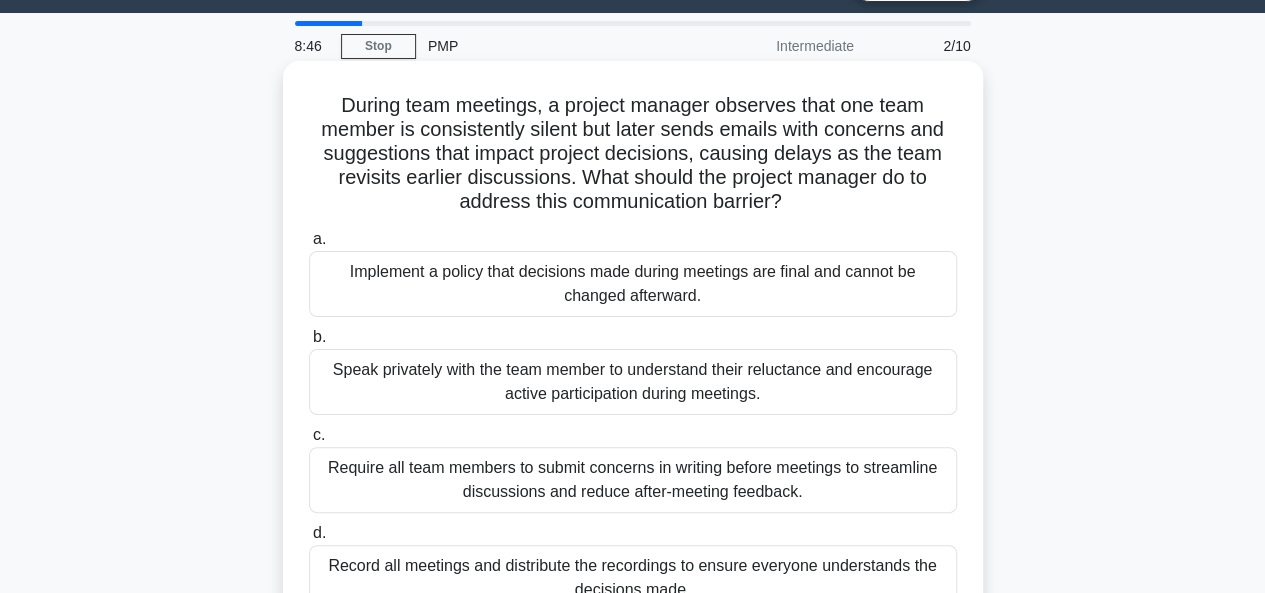 scroll, scrollTop: 52, scrollLeft: 0, axis: vertical 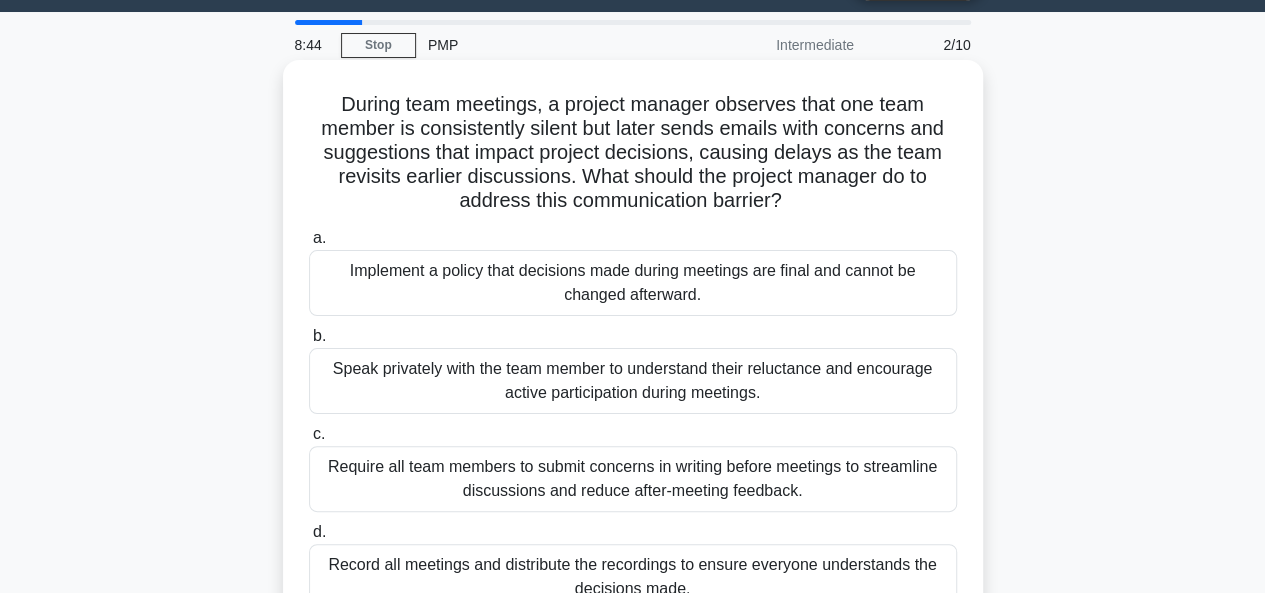 click on "Speak privately with the team member to understand their reluctance and encourage active participation during meetings." at bounding box center [633, 381] 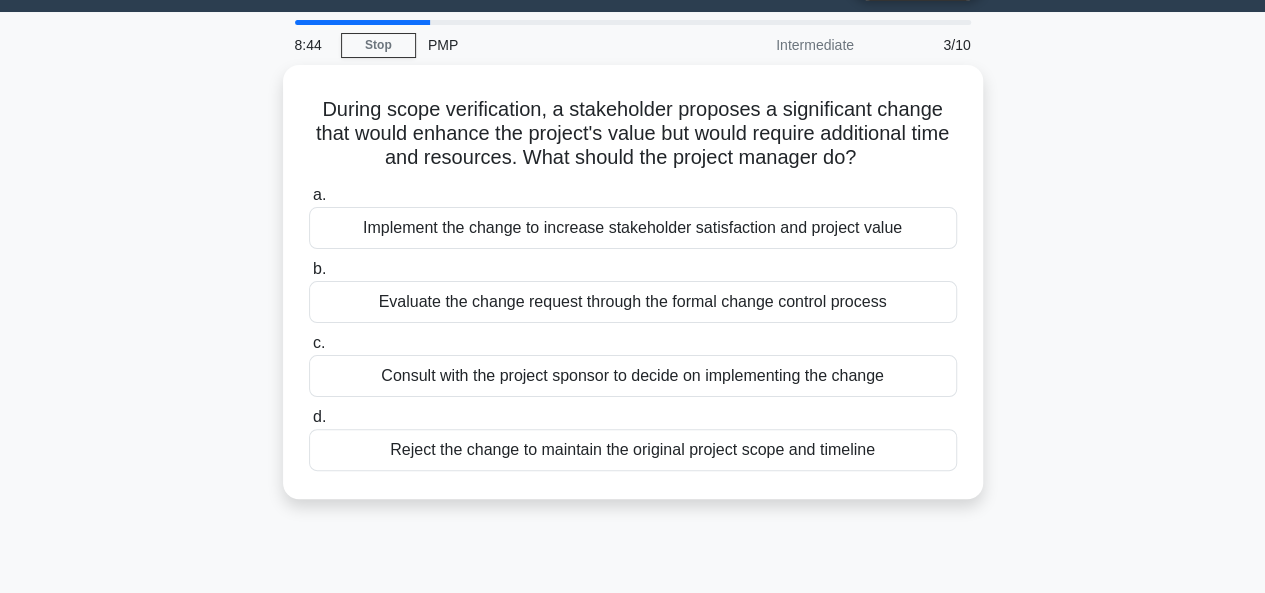 scroll, scrollTop: 0, scrollLeft: 0, axis: both 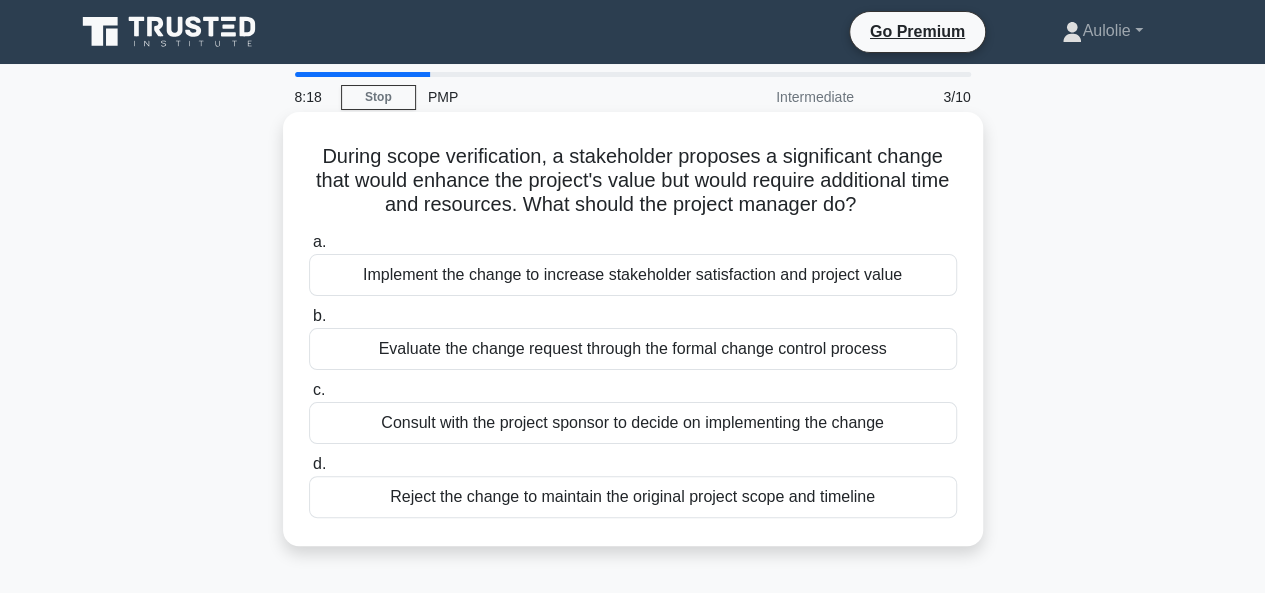 click on "Consult with the project sponsor to decide on implementing the change" at bounding box center (633, 423) 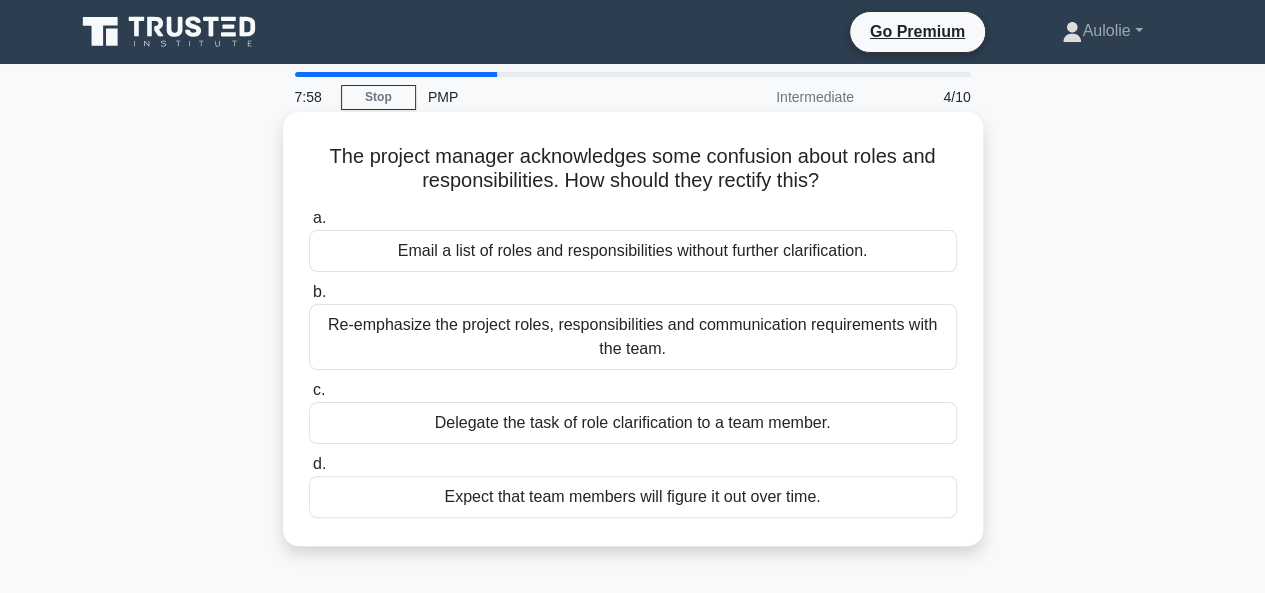click on "Re-emphasize the project roles, responsibilities and communication requirements with the team." at bounding box center (633, 337) 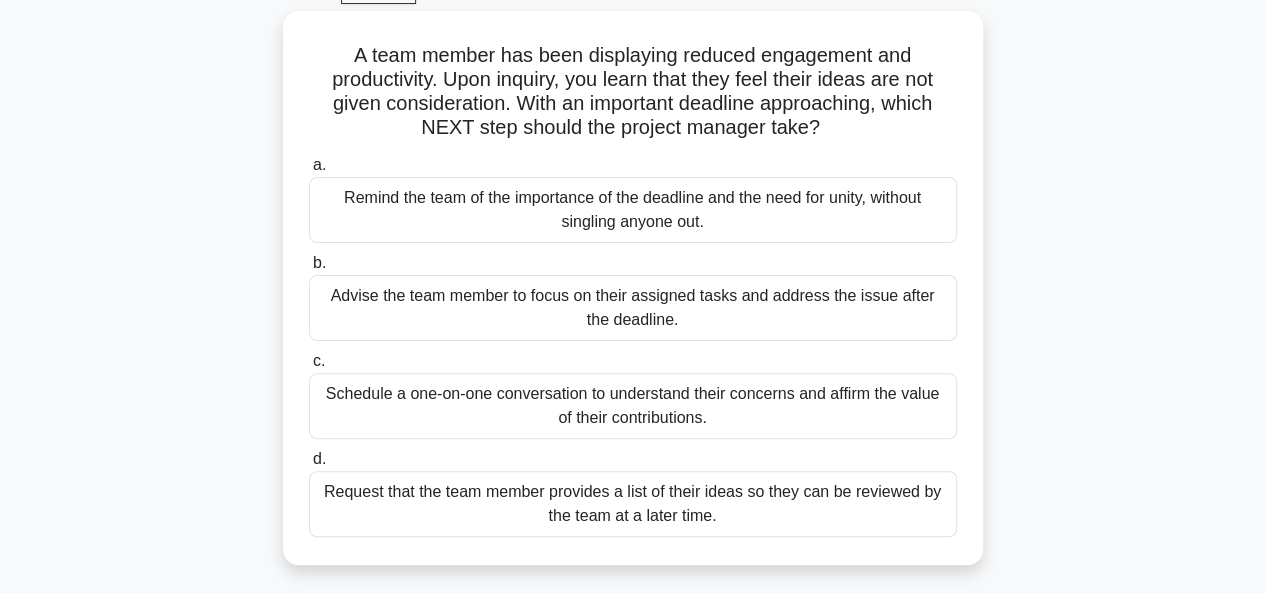 scroll, scrollTop: 109, scrollLeft: 0, axis: vertical 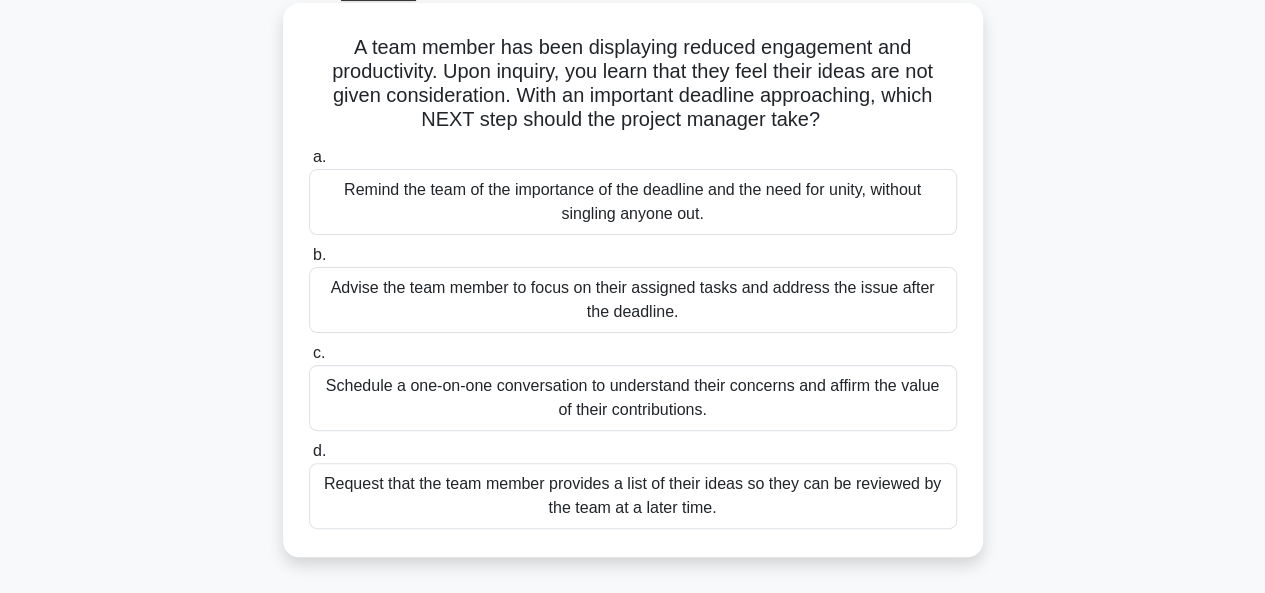 click on "Schedule a one-on-one conversation to understand their concerns and affirm the value of their contributions." at bounding box center [633, 398] 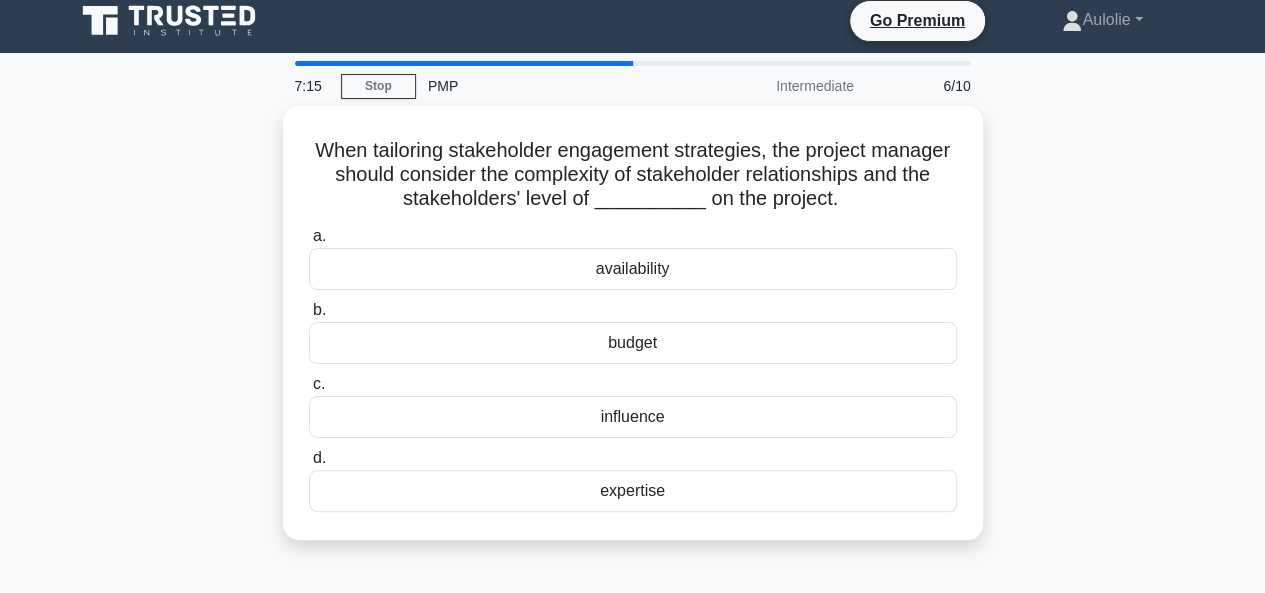 scroll, scrollTop: 0, scrollLeft: 0, axis: both 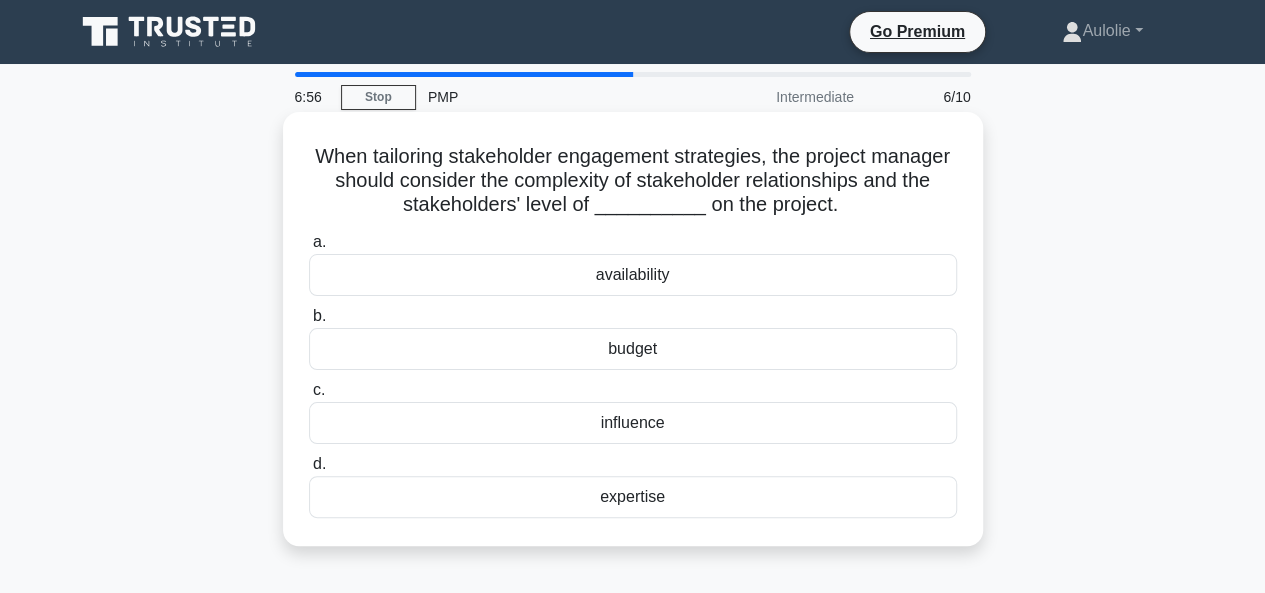 click on "influence" at bounding box center [633, 423] 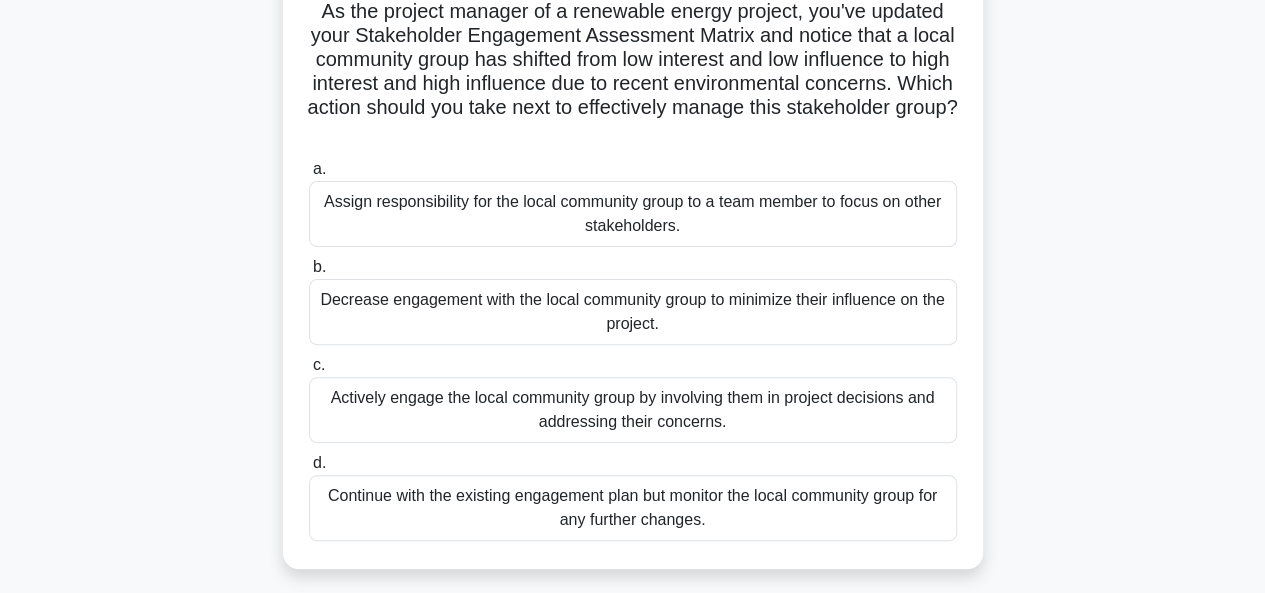scroll, scrollTop: 151, scrollLeft: 0, axis: vertical 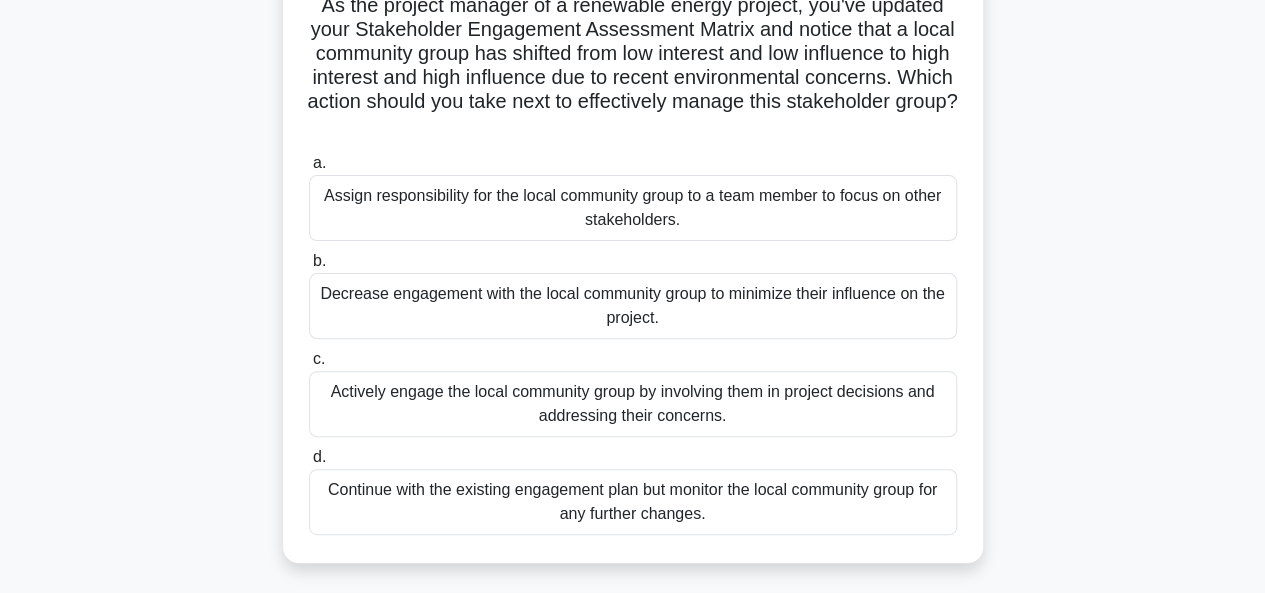 click on "Actively engage the local community group by involving them in project decisions and addressing their concerns." at bounding box center [633, 404] 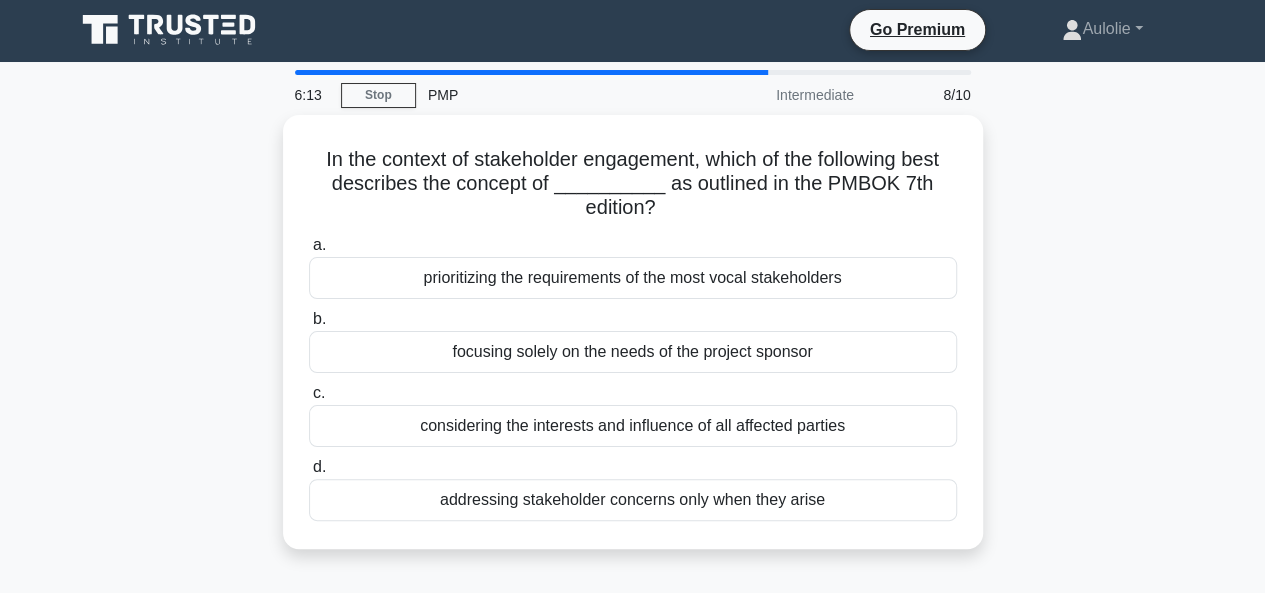 scroll, scrollTop: 0, scrollLeft: 0, axis: both 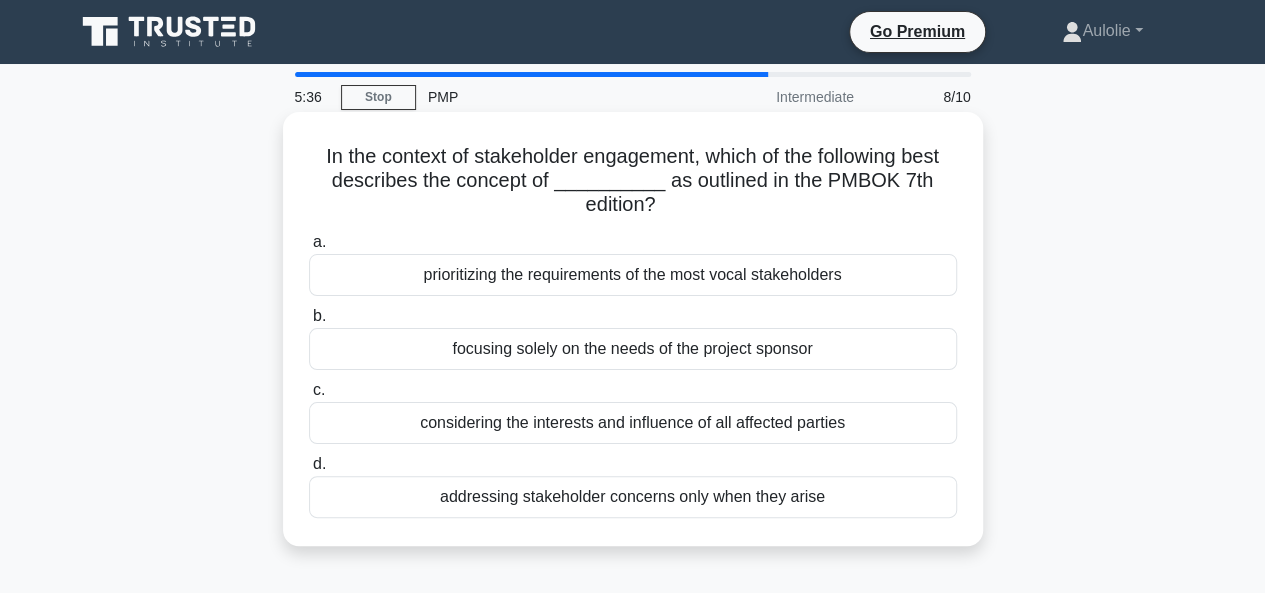 click on "considering the interests and influence of all affected parties" at bounding box center (633, 423) 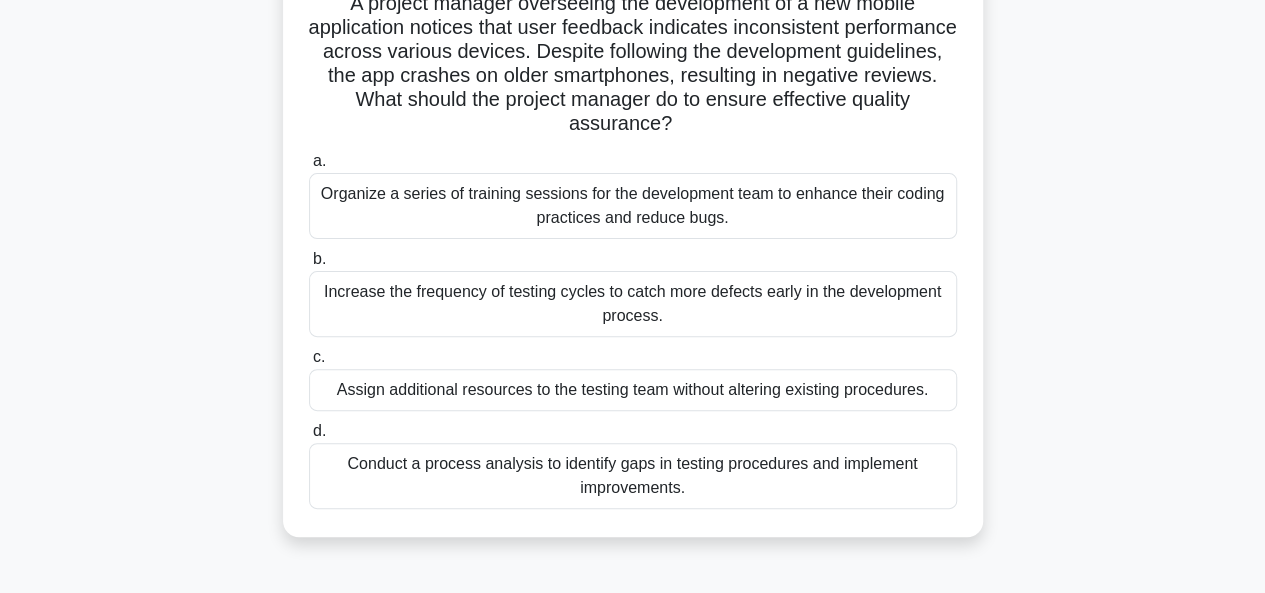 scroll, scrollTop: 159, scrollLeft: 0, axis: vertical 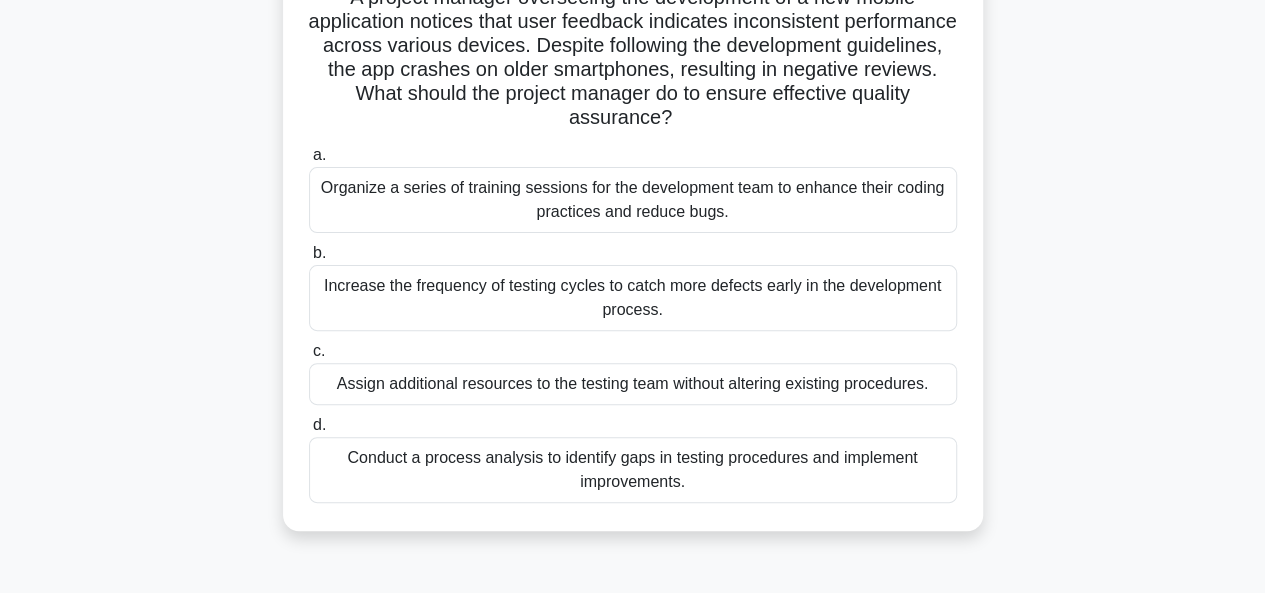 click on "Increase the frequency of testing cycles to catch more defects early in the development process." at bounding box center [633, 298] 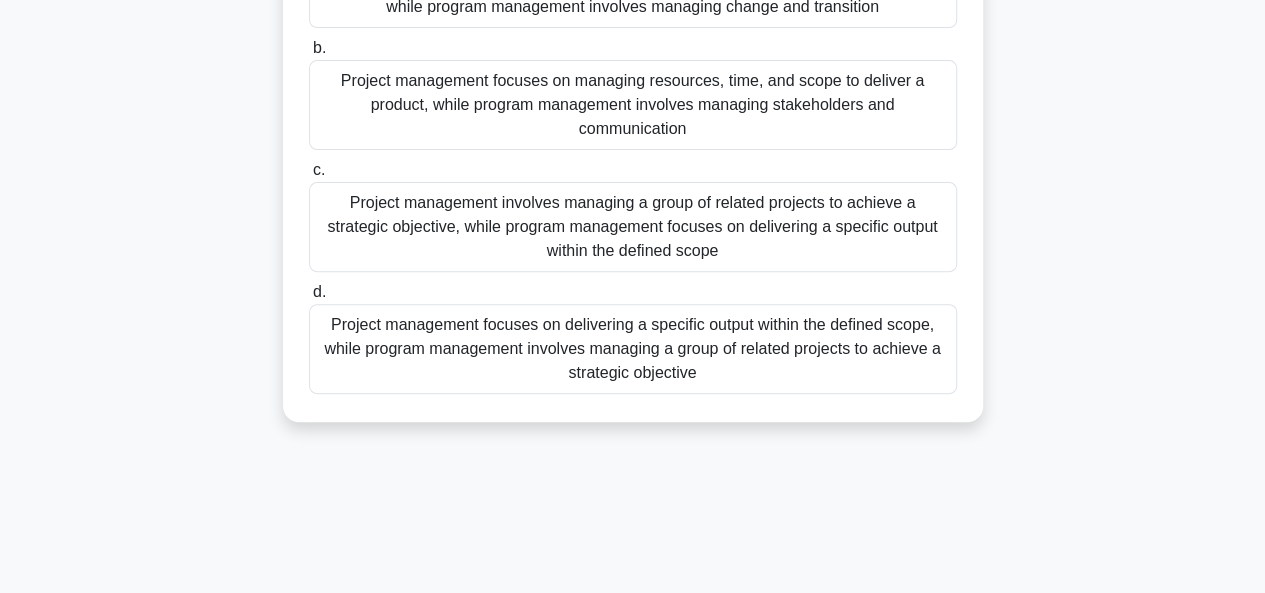 scroll, scrollTop: 274, scrollLeft: 0, axis: vertical 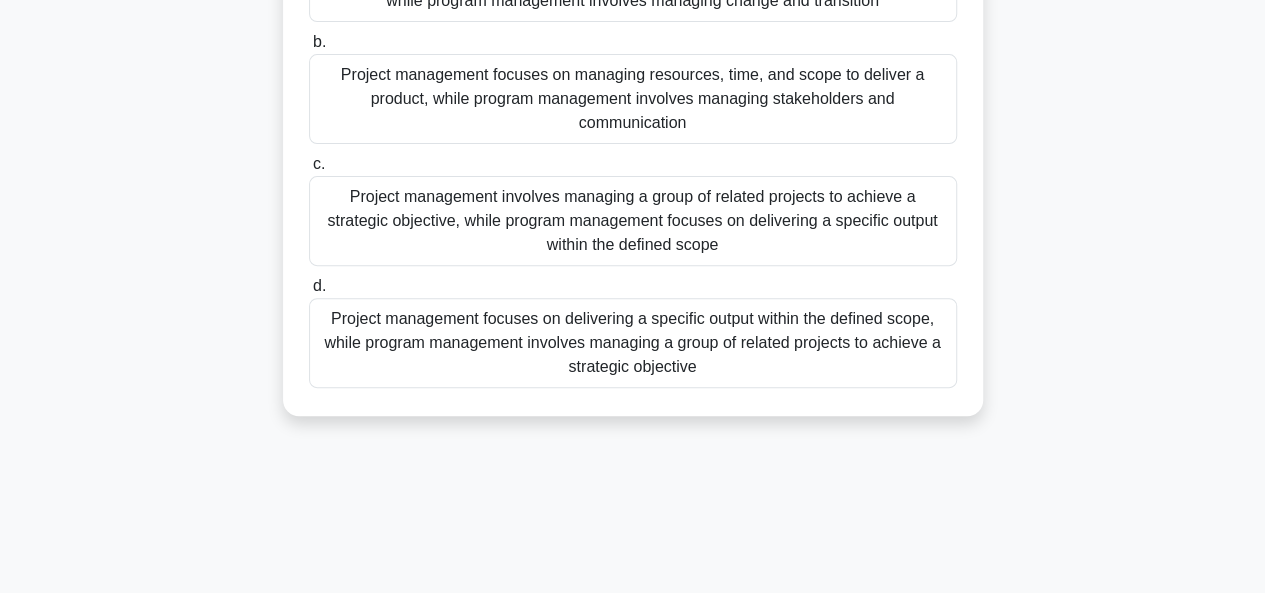 click on "Project management focuses on delivering a specific output within the defined scope, while program management involves managing a group of related projects to achieve a strategic objective" at bounding box center [633, 343] 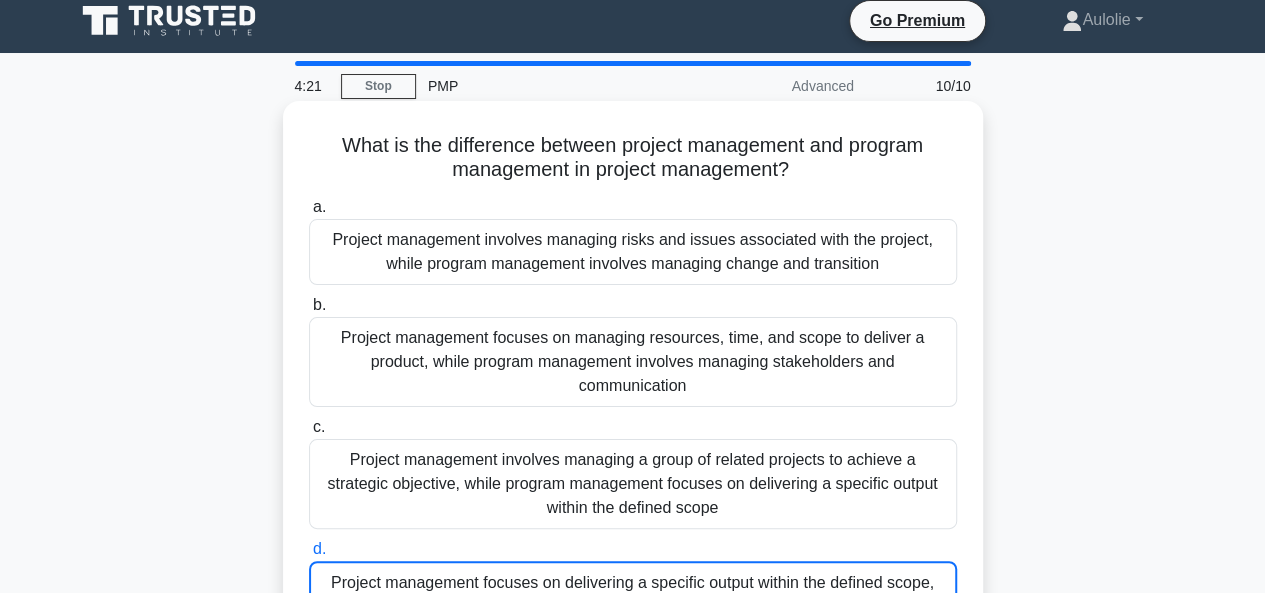 scroll, scrollTop: 0, scrollLeft: 0, axis: both 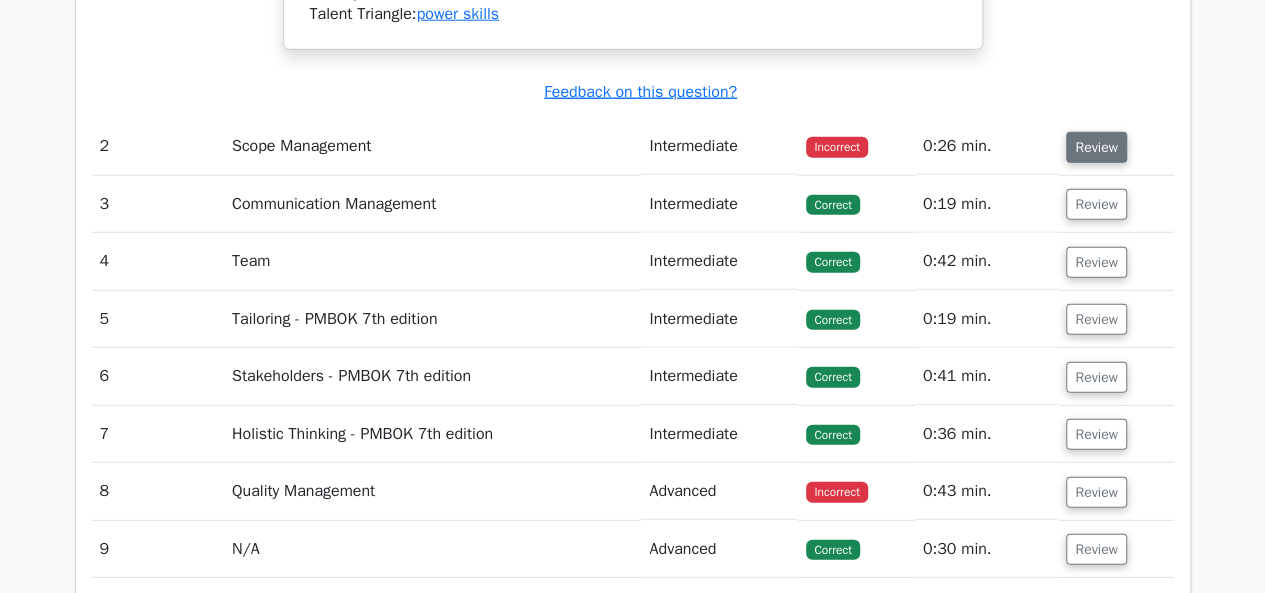 click on "Review" at bounding box center [1096, 147] 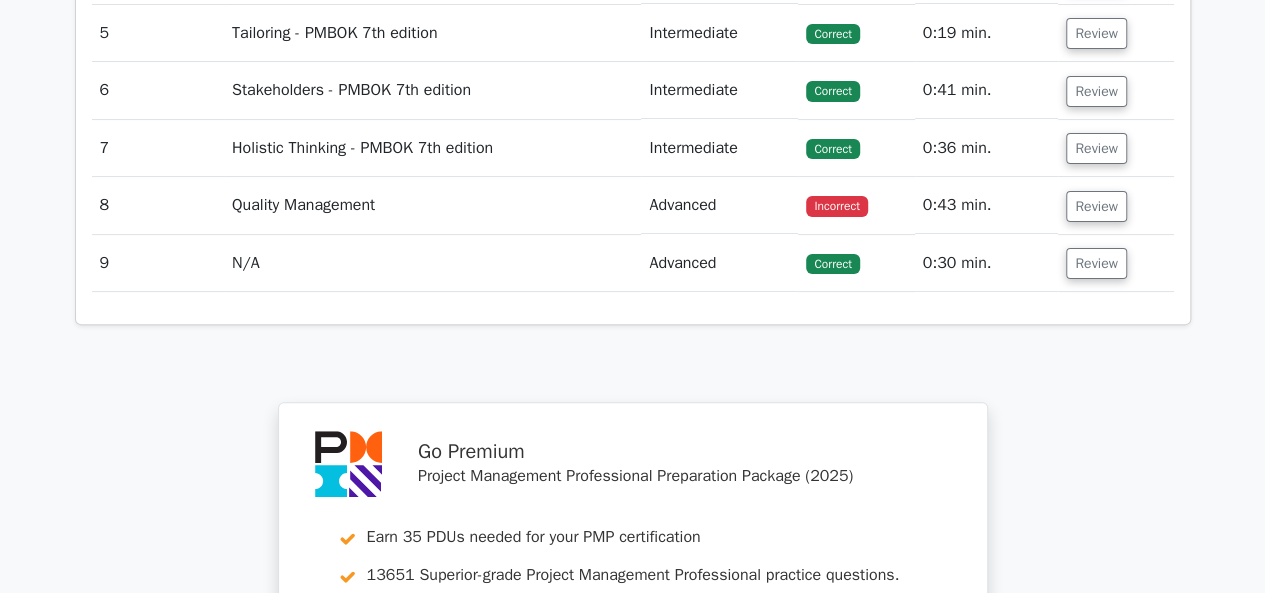 scroll, scrollTop: 3953, scrollLeft: 0, axis: vertical 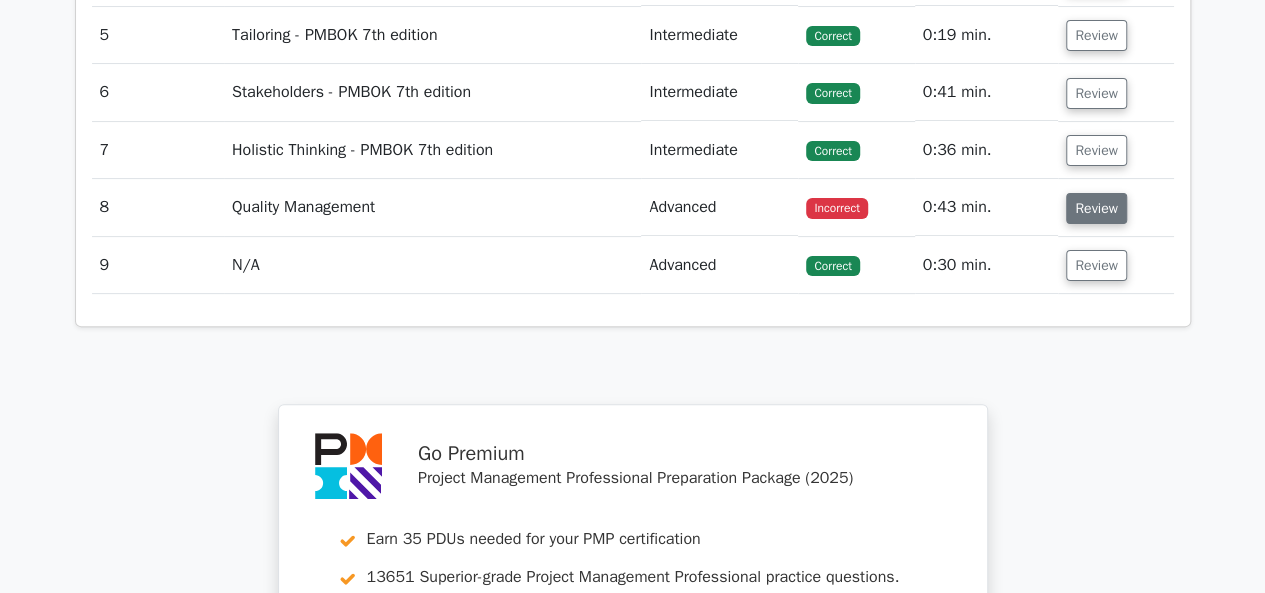 click on "Review" at bounding box center (1096, 208) 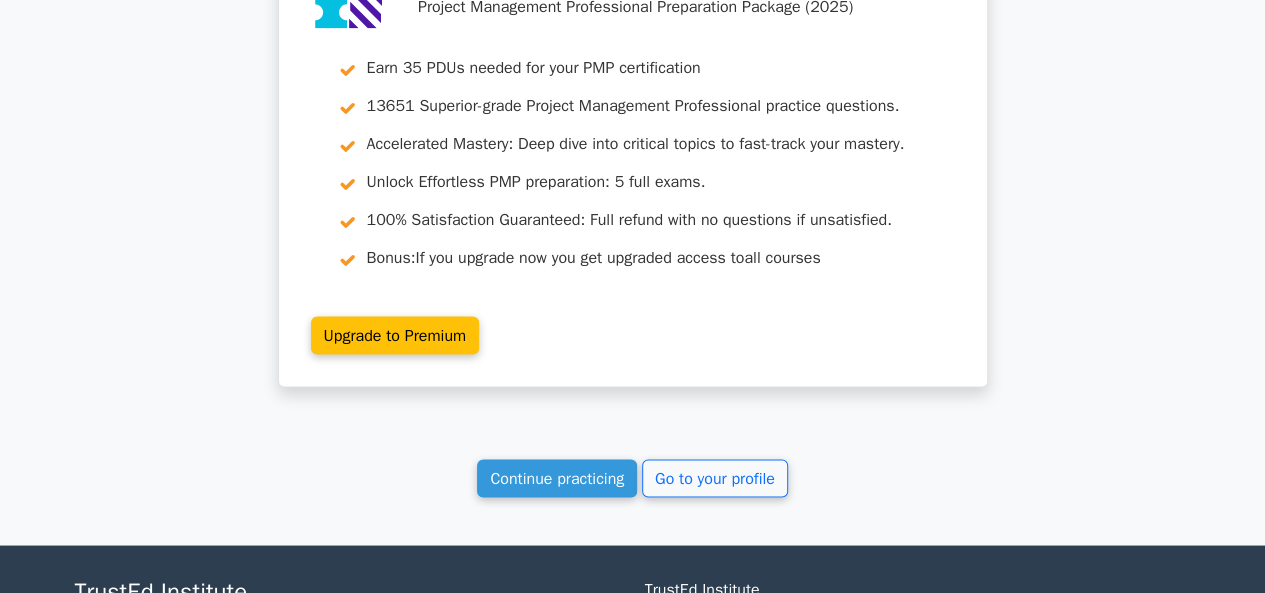scroll, scrollTop: 5352, scrollLeft: 0, axis: vertical 